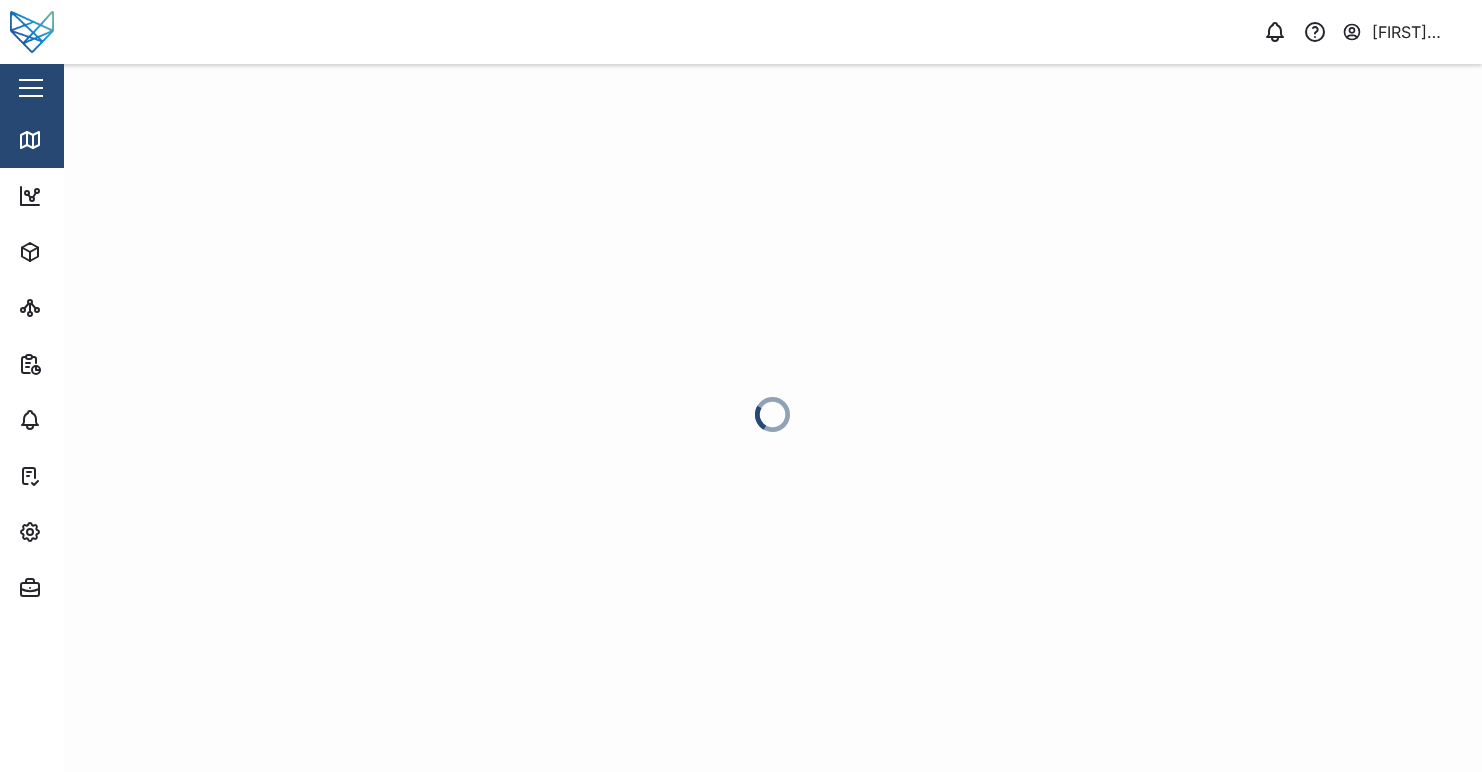 scroll, scrollTop: 0, scrollLeft: 0, axis: both 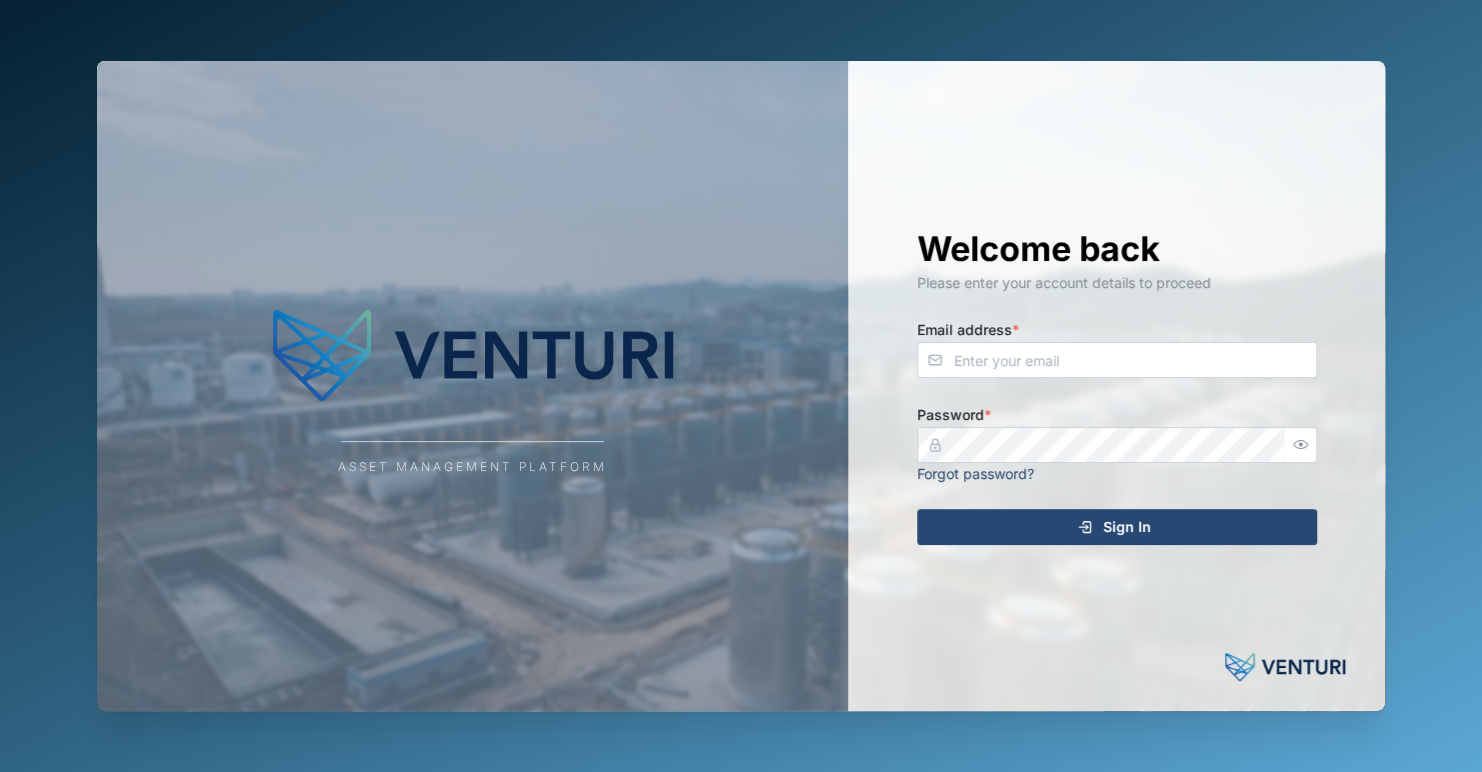 type on "[FIRST].[LAST]@[example.com]" 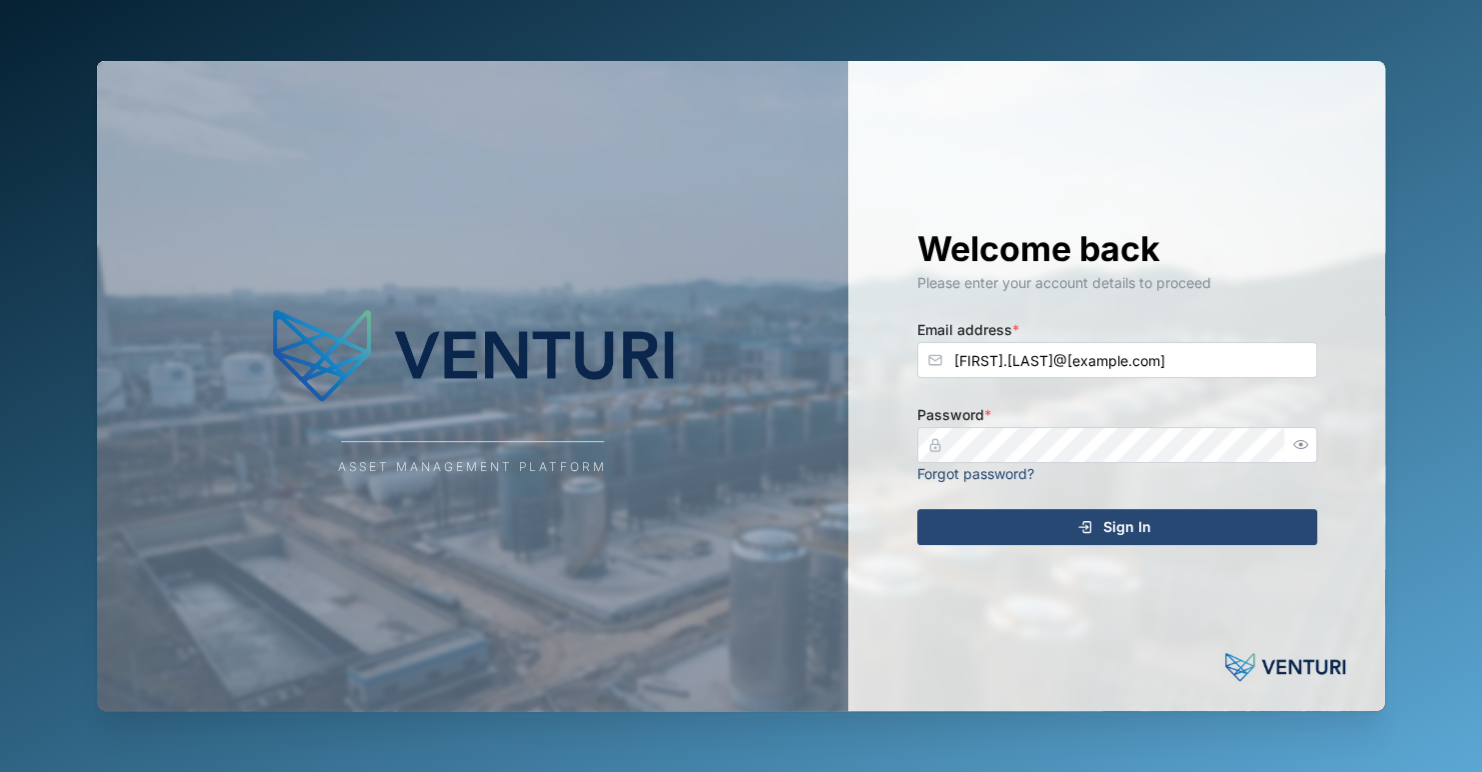 click on "Sign In" at bounding box center (1127, 527) 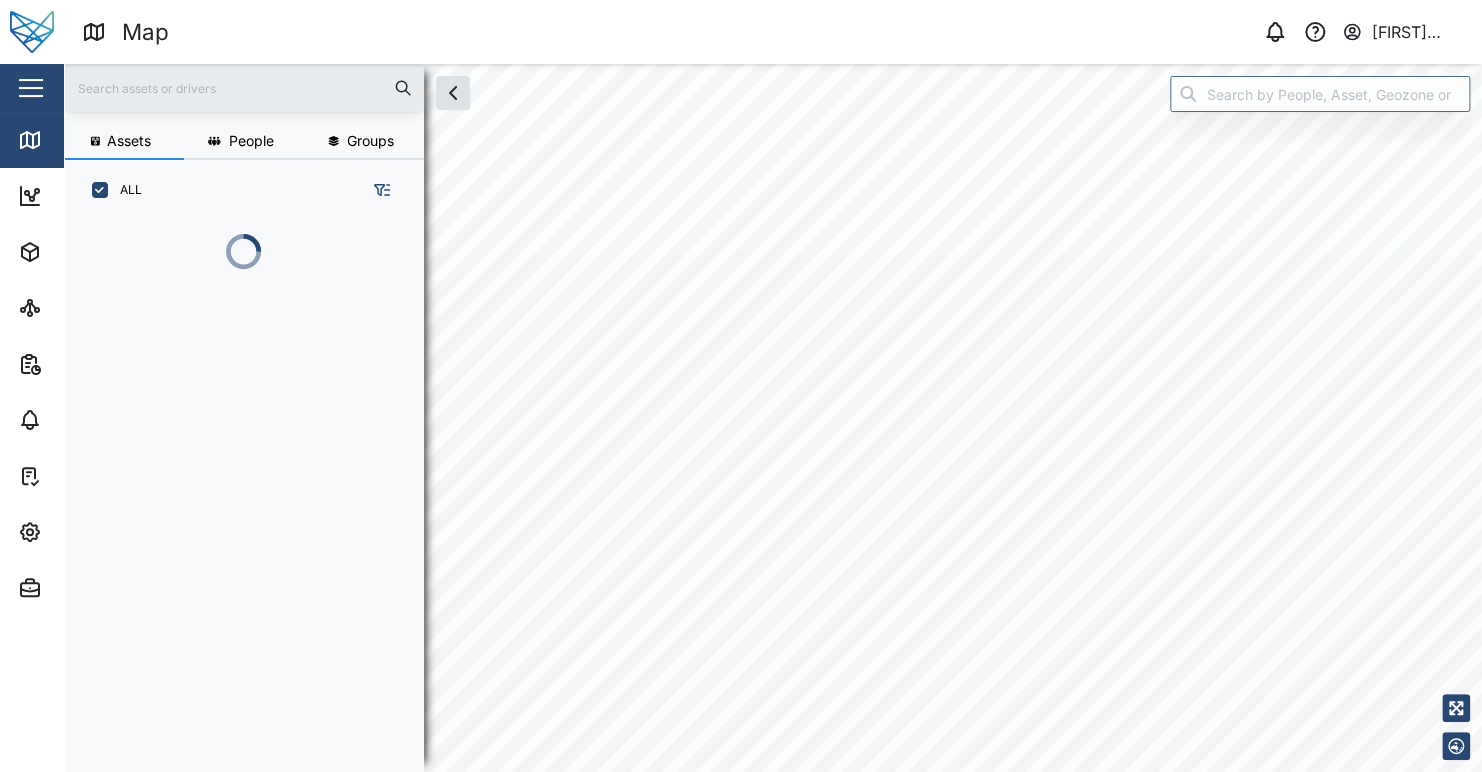 scroll, scrollTop: 0, scrollLeft: 0, axis: both 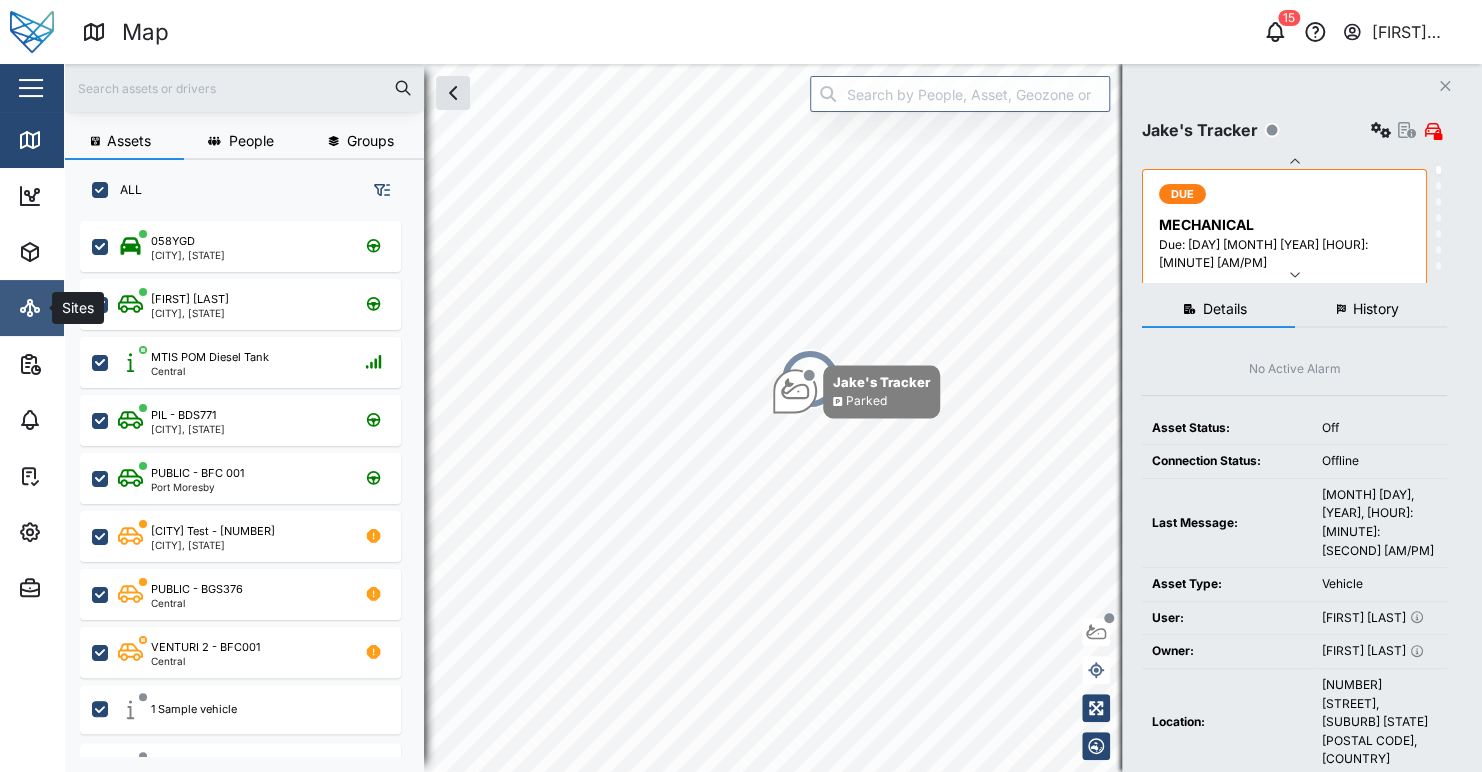 click on "Sites" at bounding box center [130, 308] 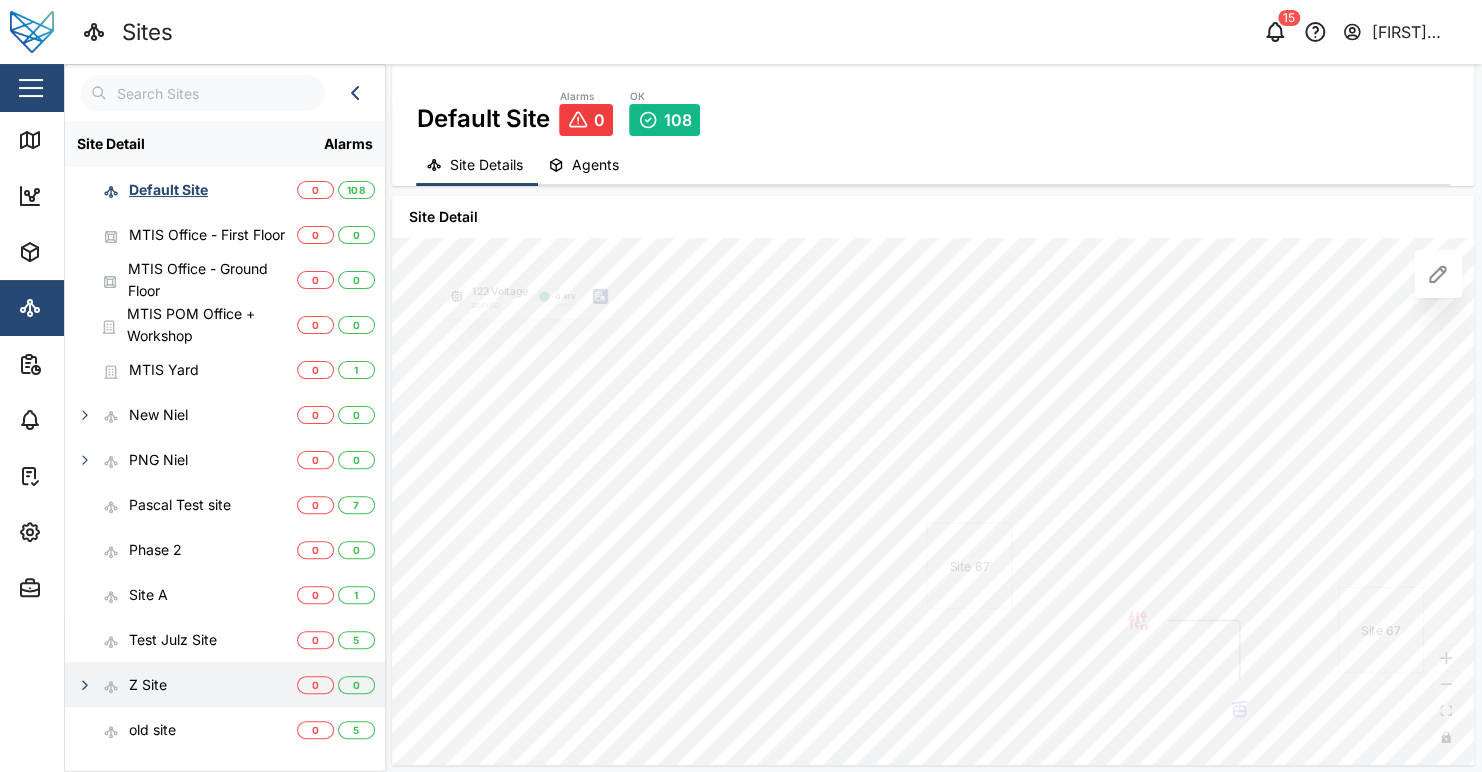 click 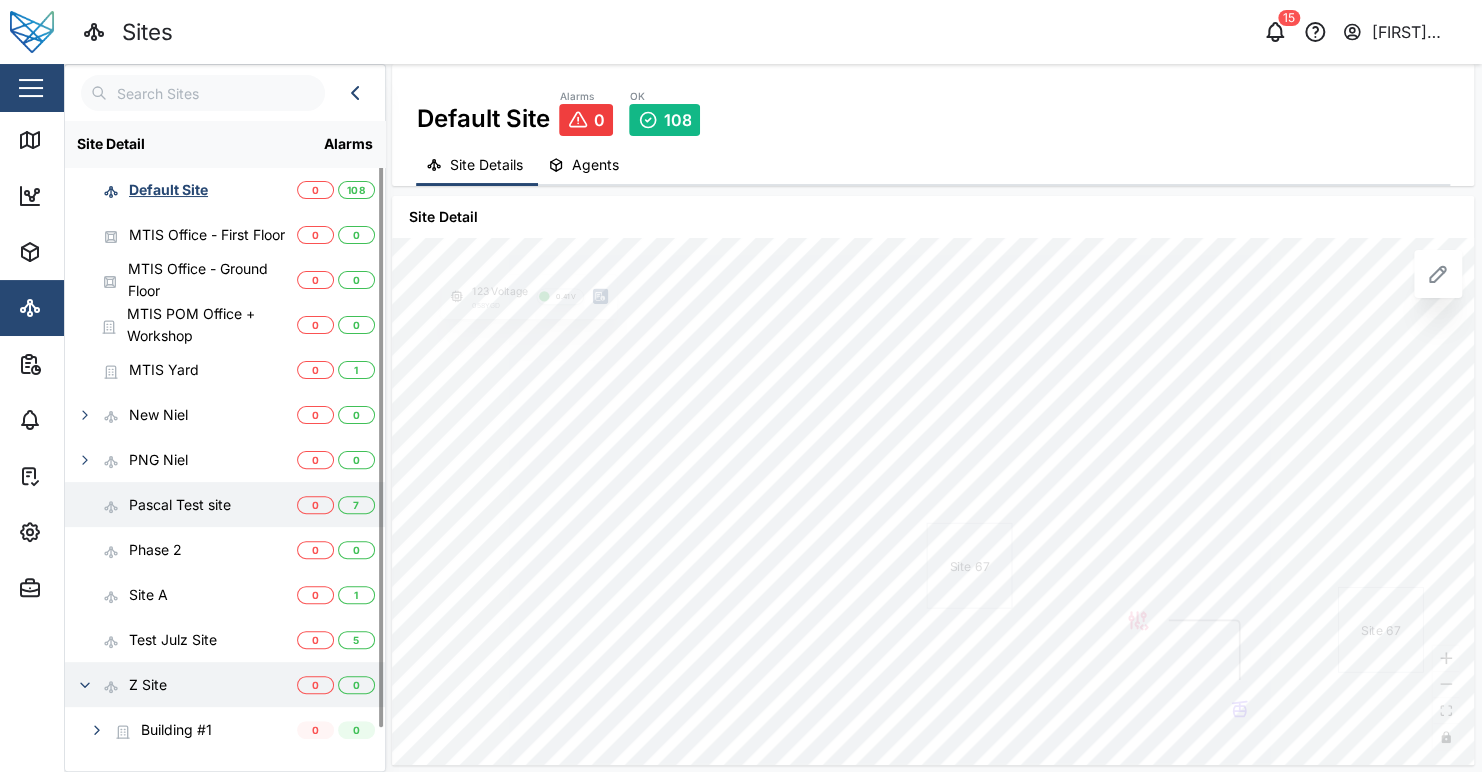 scroll, scrollTop: 35, scrollLeft: 0, axis: vertical 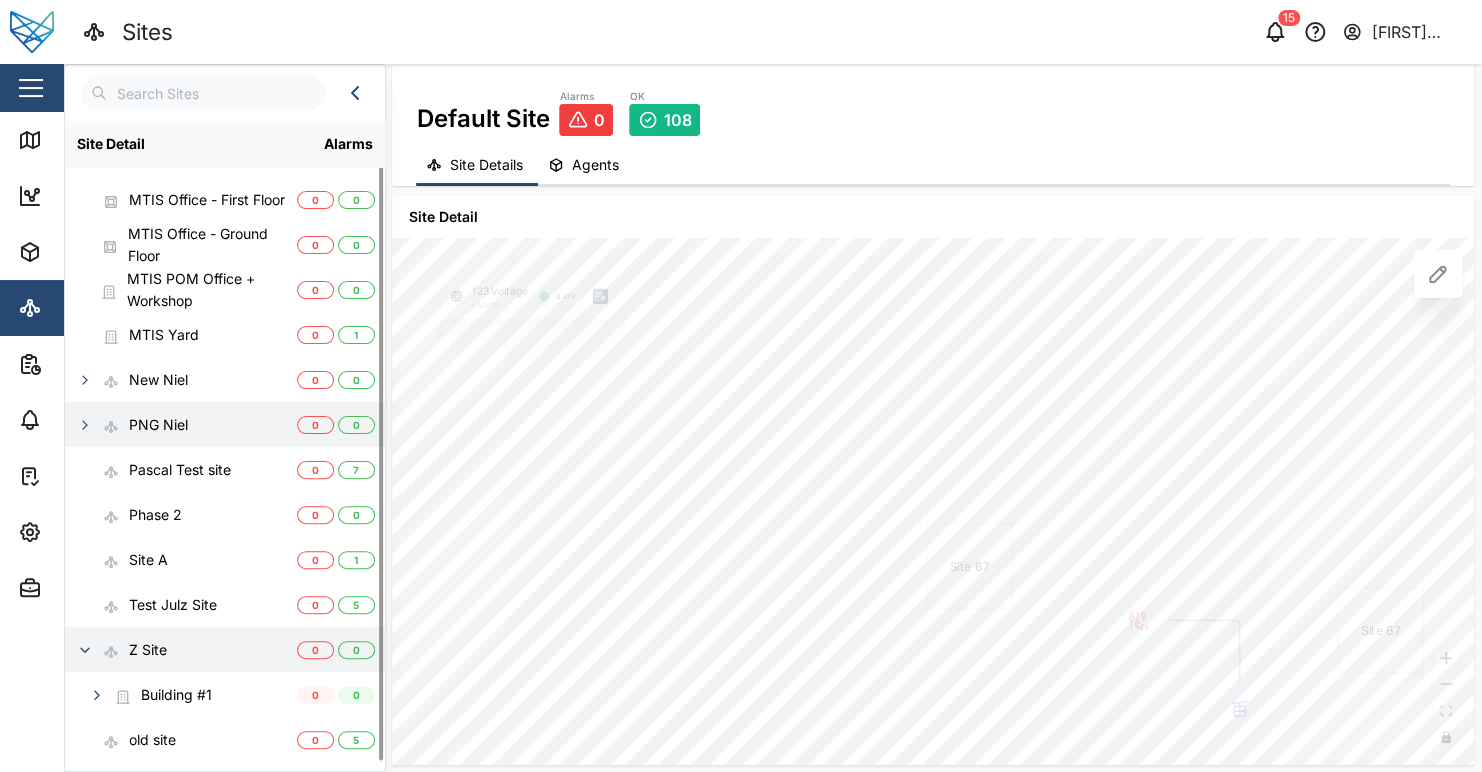 type 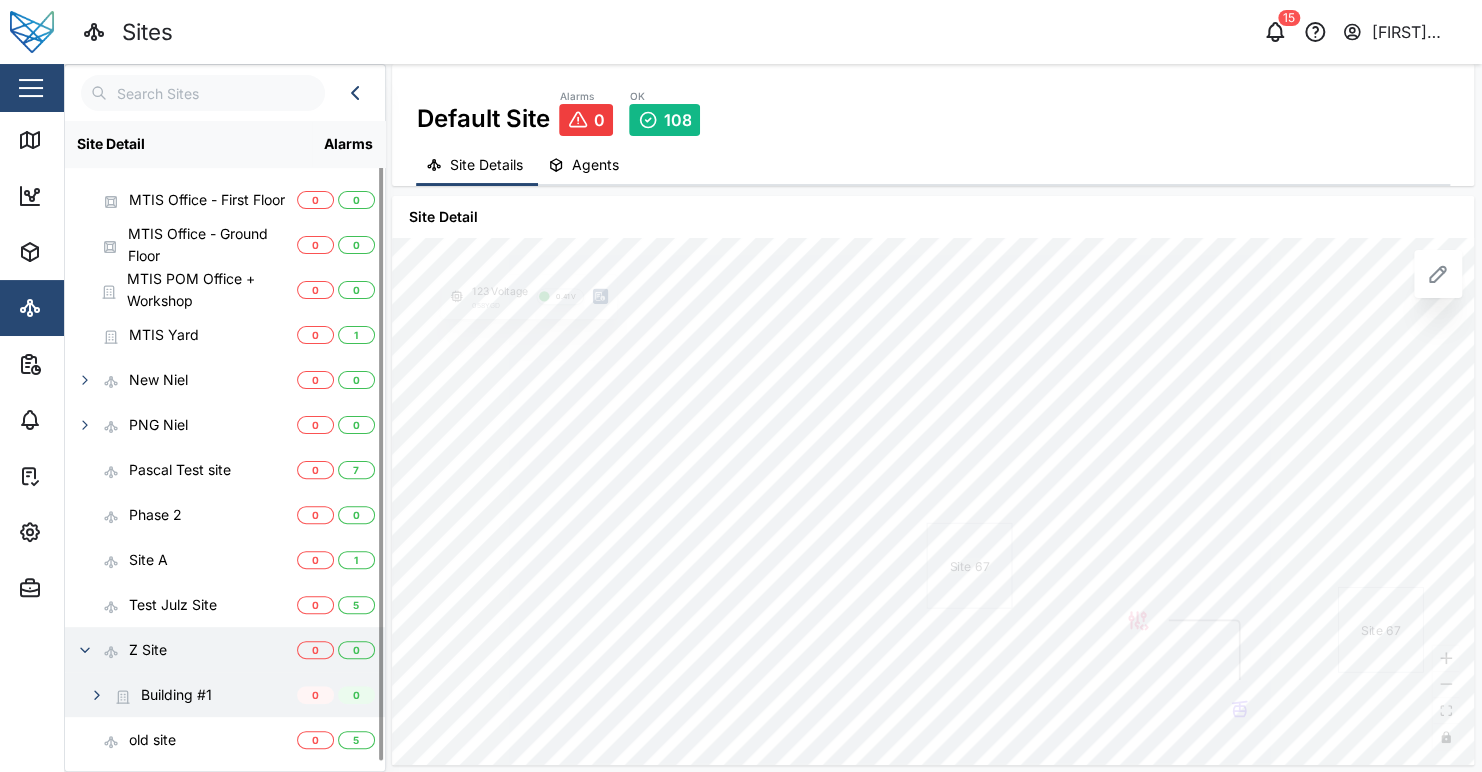 click 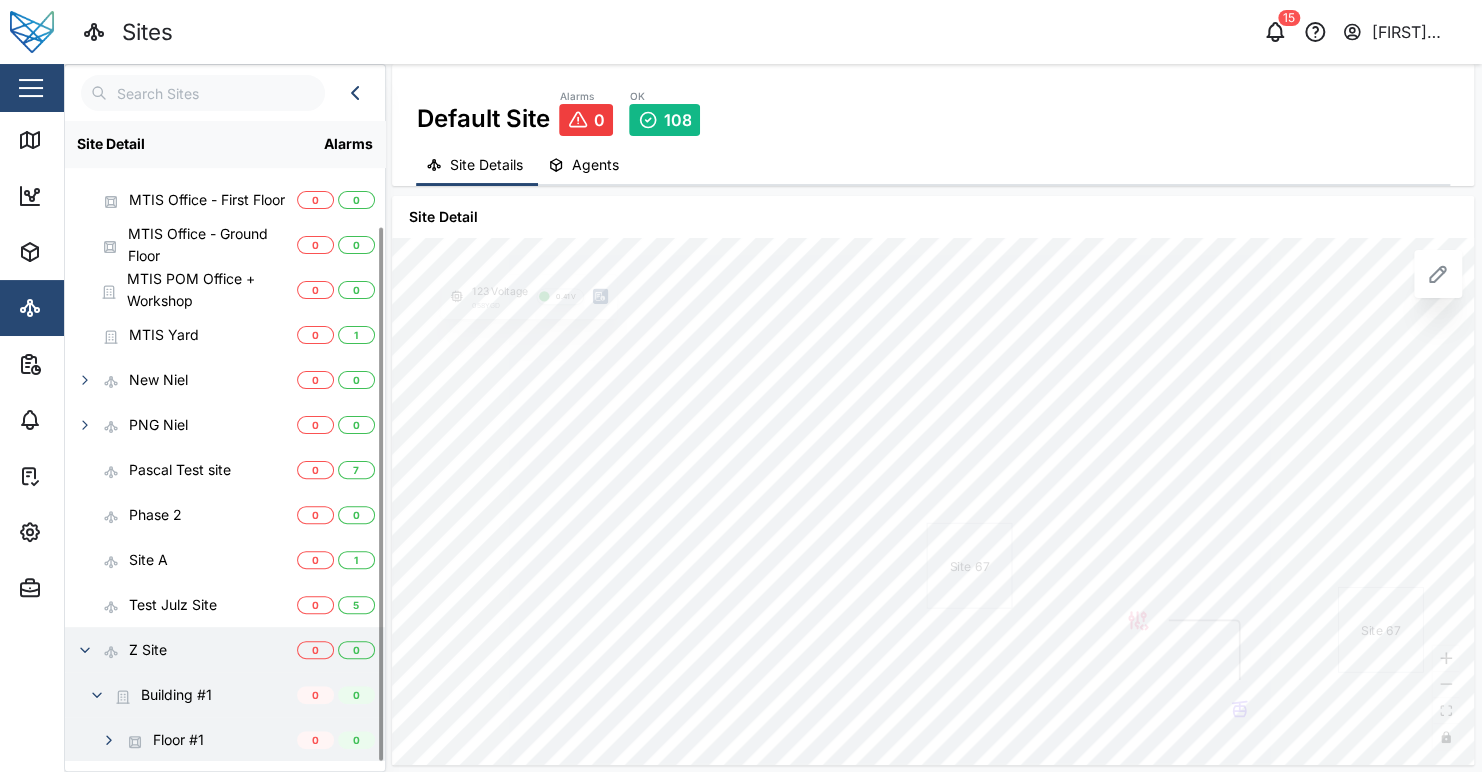 scroll, scrollTop: 125, scrollLeft: 0, axis: vertical 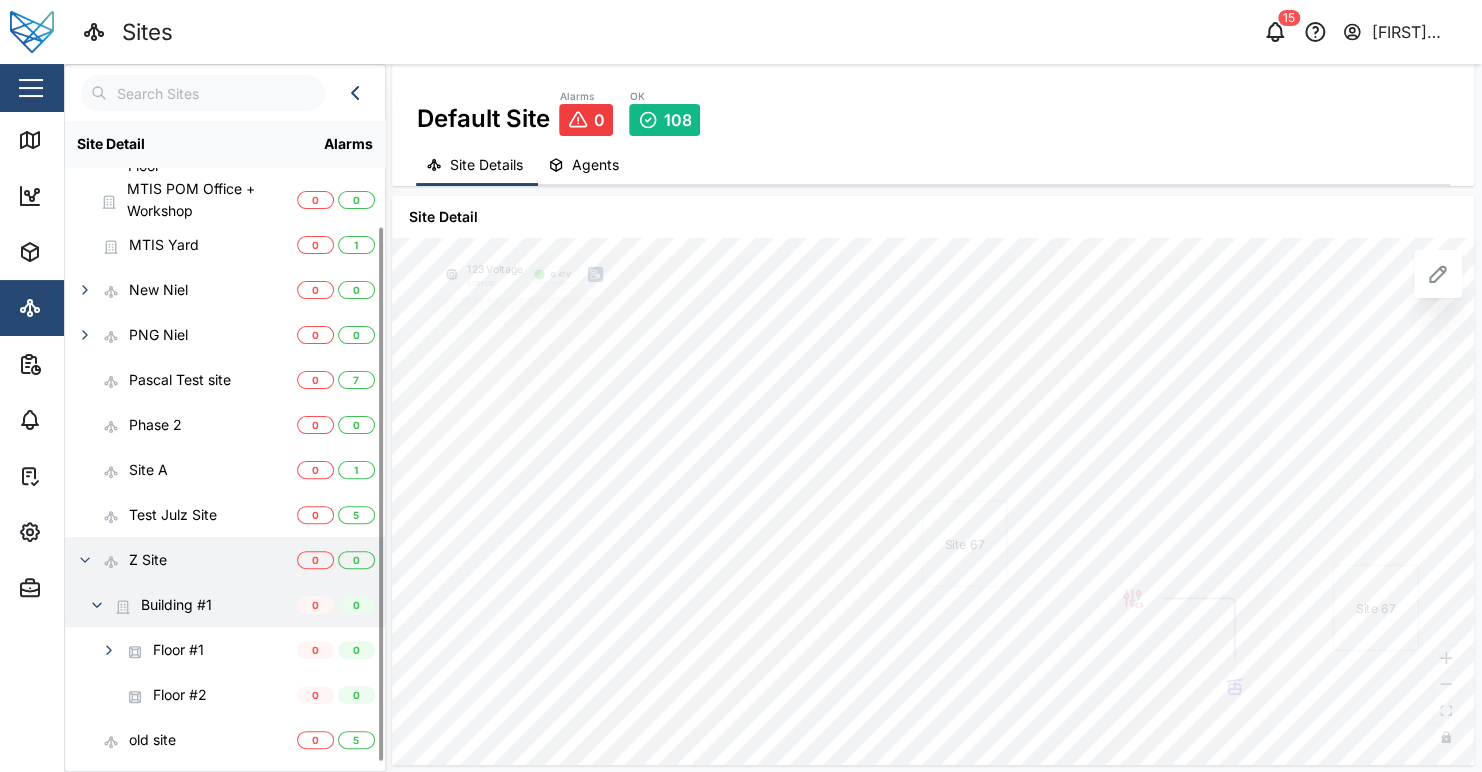drag, startPoint x: 545, startPoint y: 600, endPoint x: 540, endPoint y: 578, distance: 22.561028 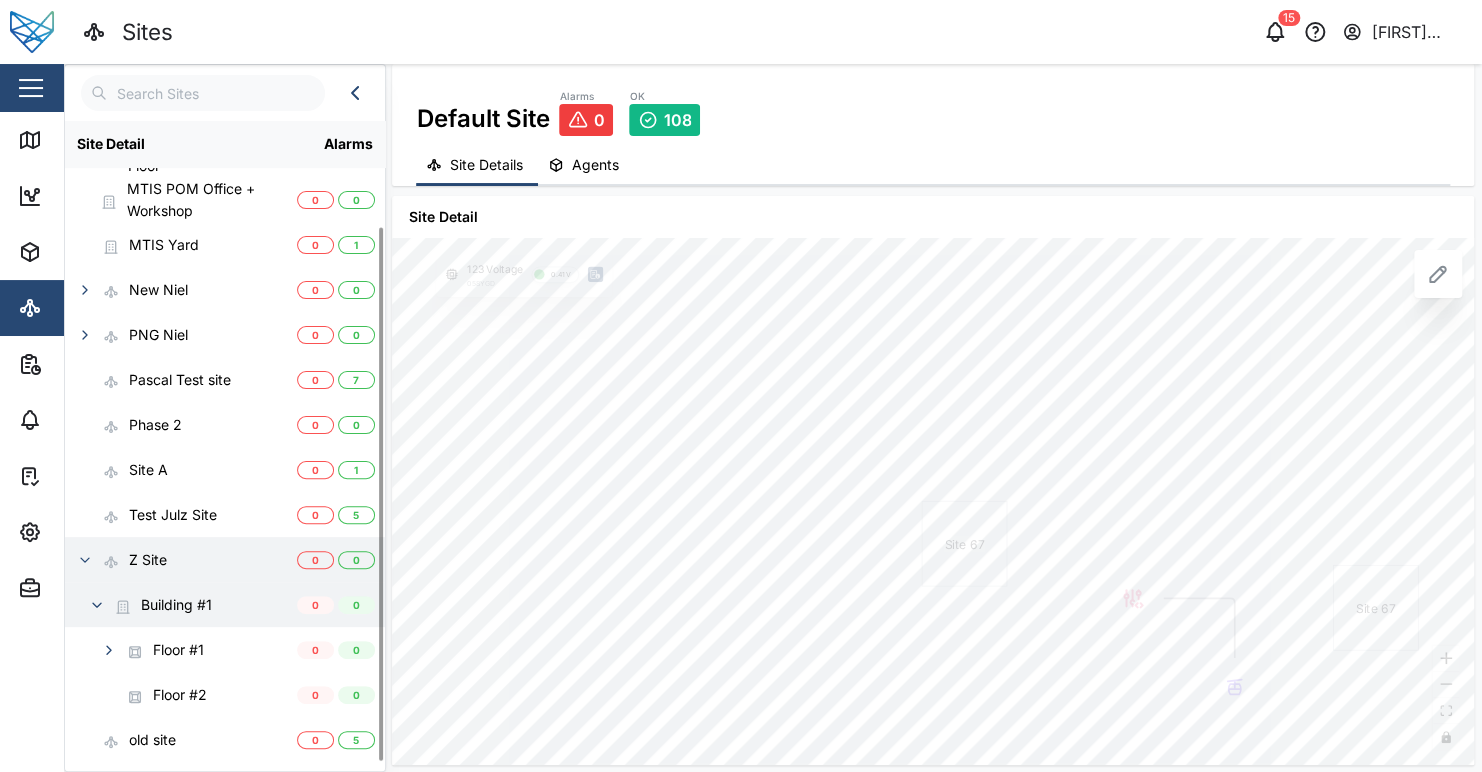 click on "Site 67 Site 67 123 Voltage 058YGD 0.41 V" at bounding box center [933, 501] 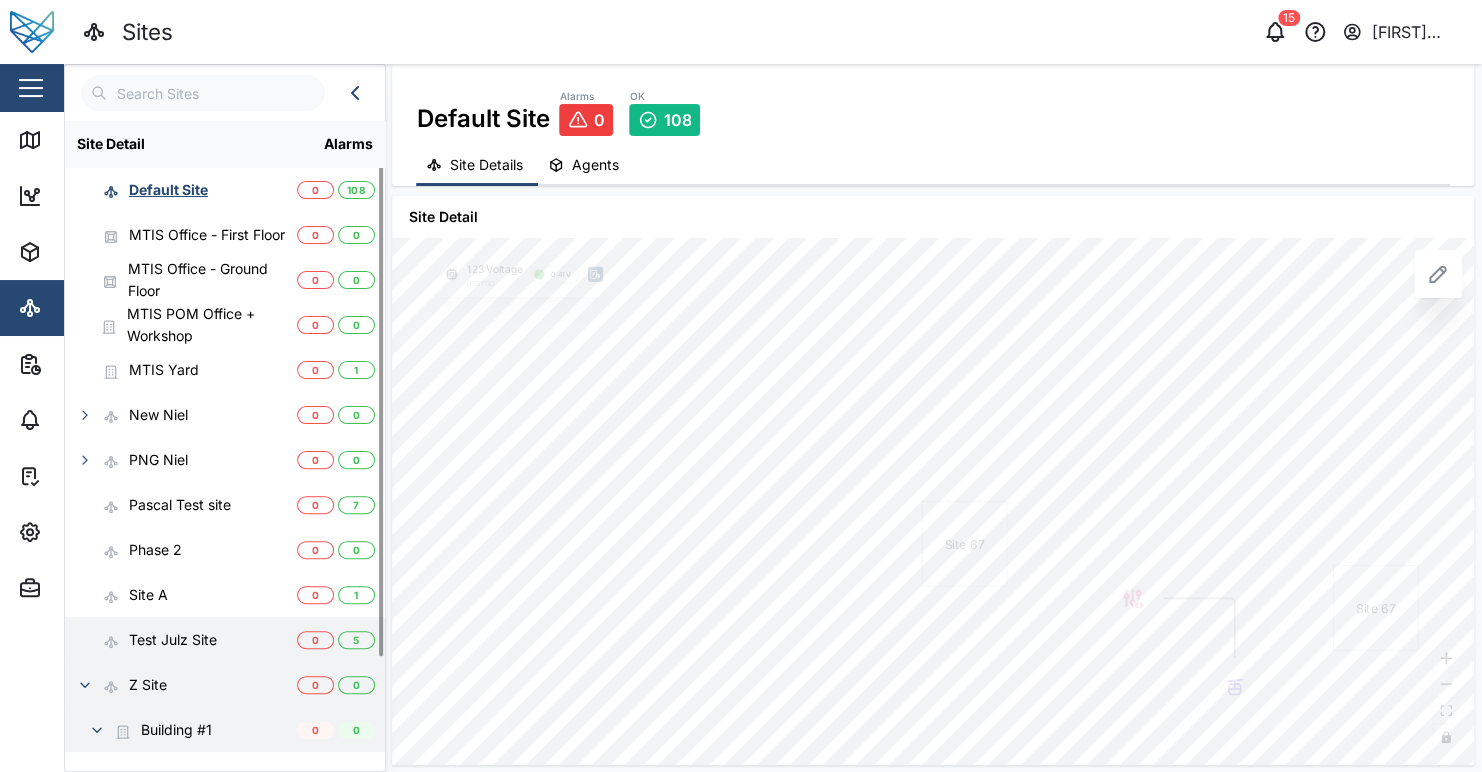 scroll, scrollTop: 125, scrollLeft: 0, axis: vertical 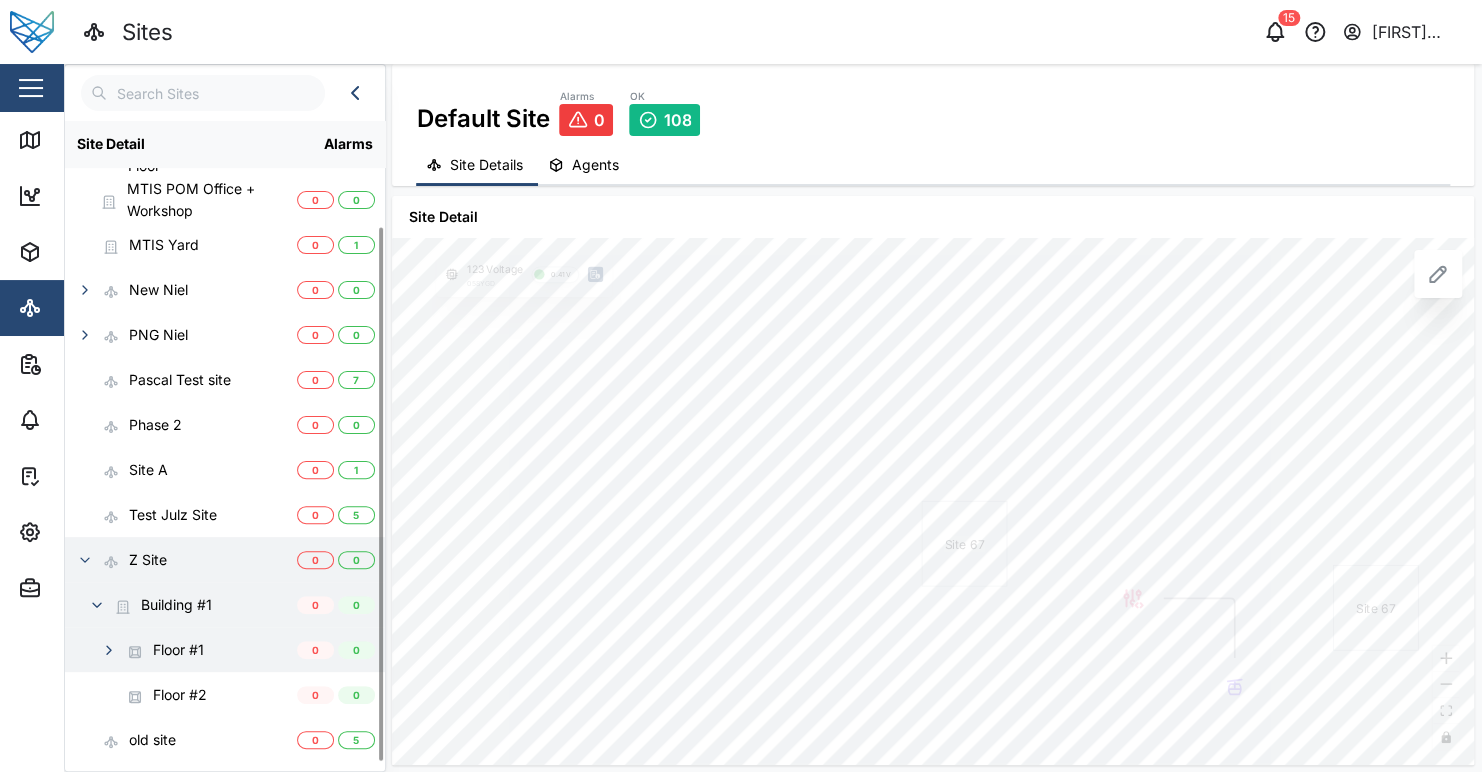 click 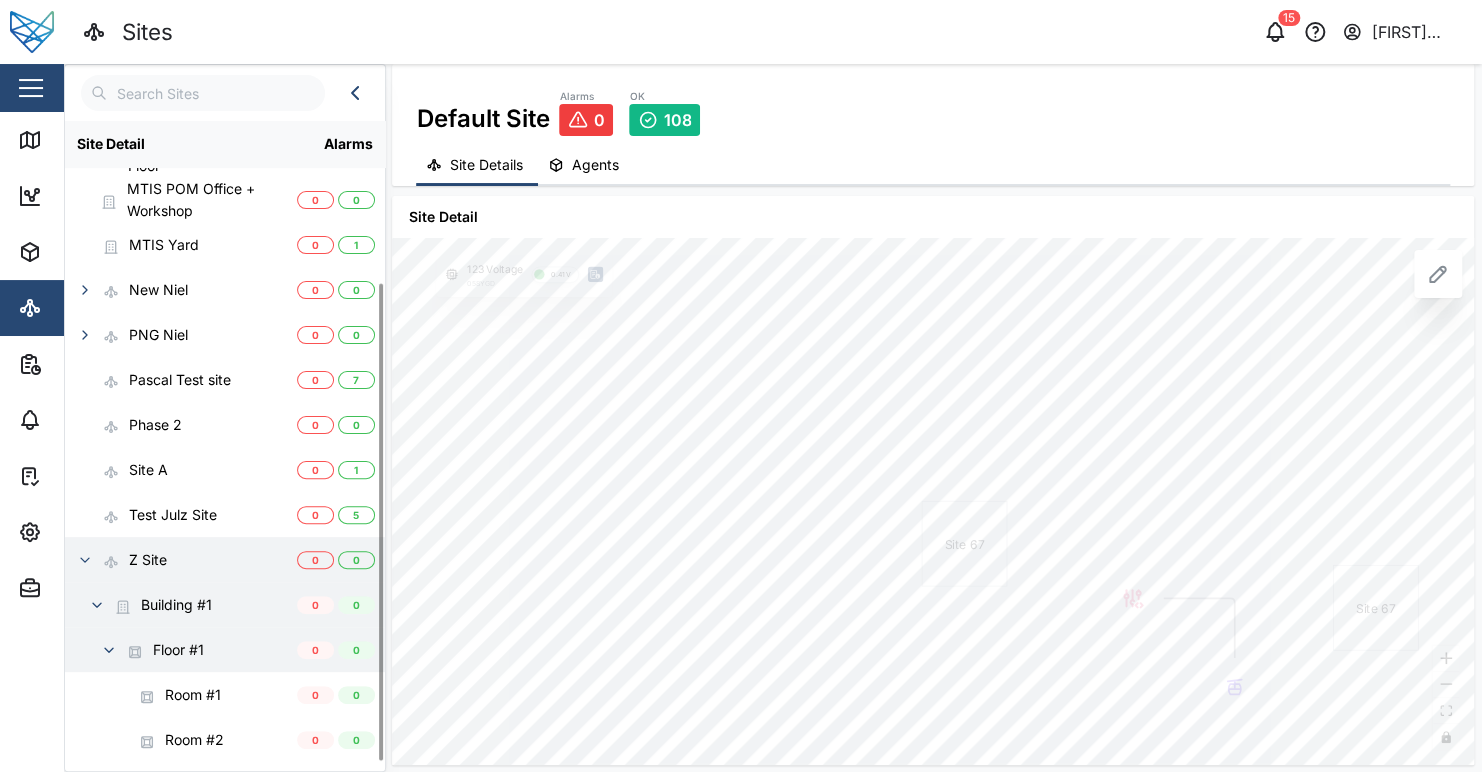 scroll, scrollTop: 215, scrollLeft: 0, axis: vertical 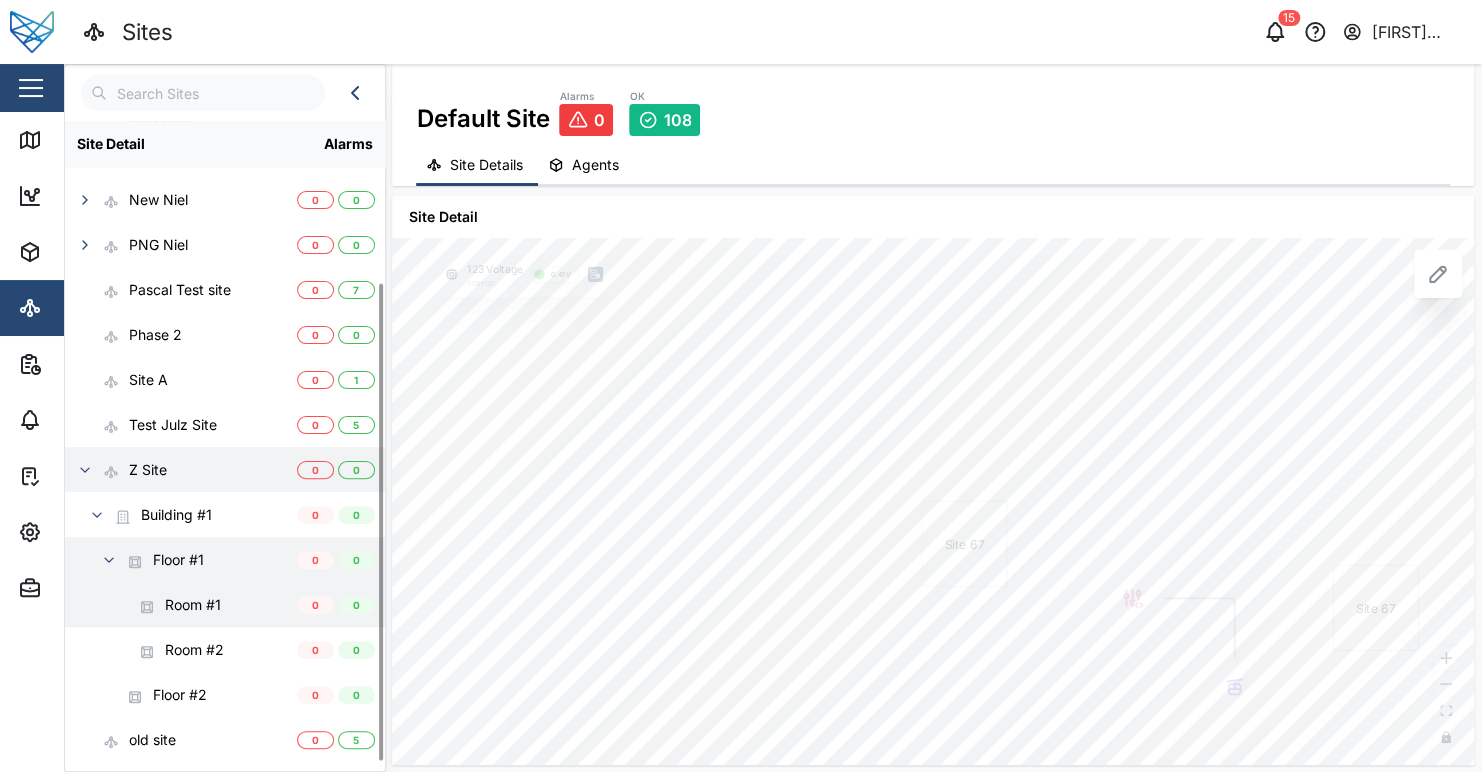 type 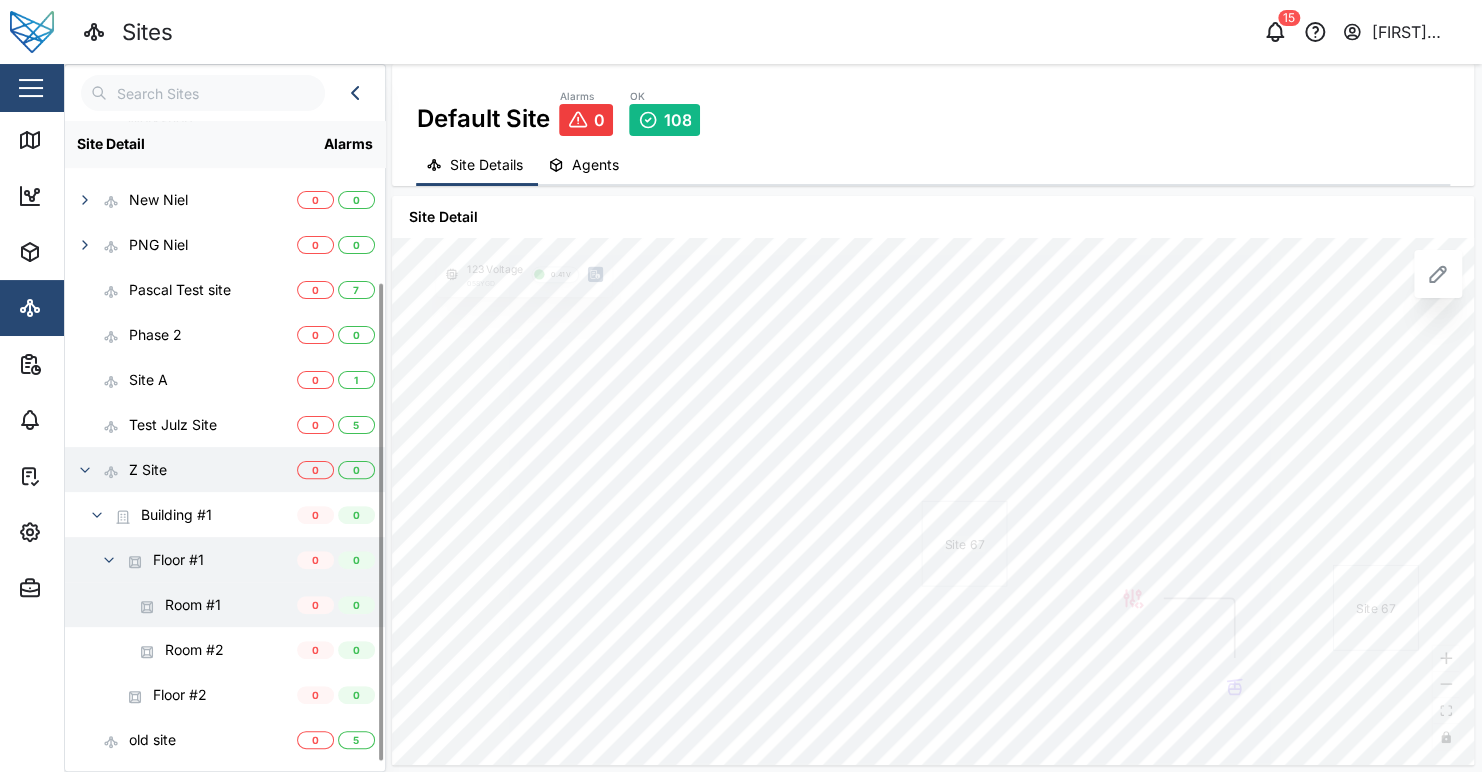 click on "Room #1" at bounding box center (193, 605) 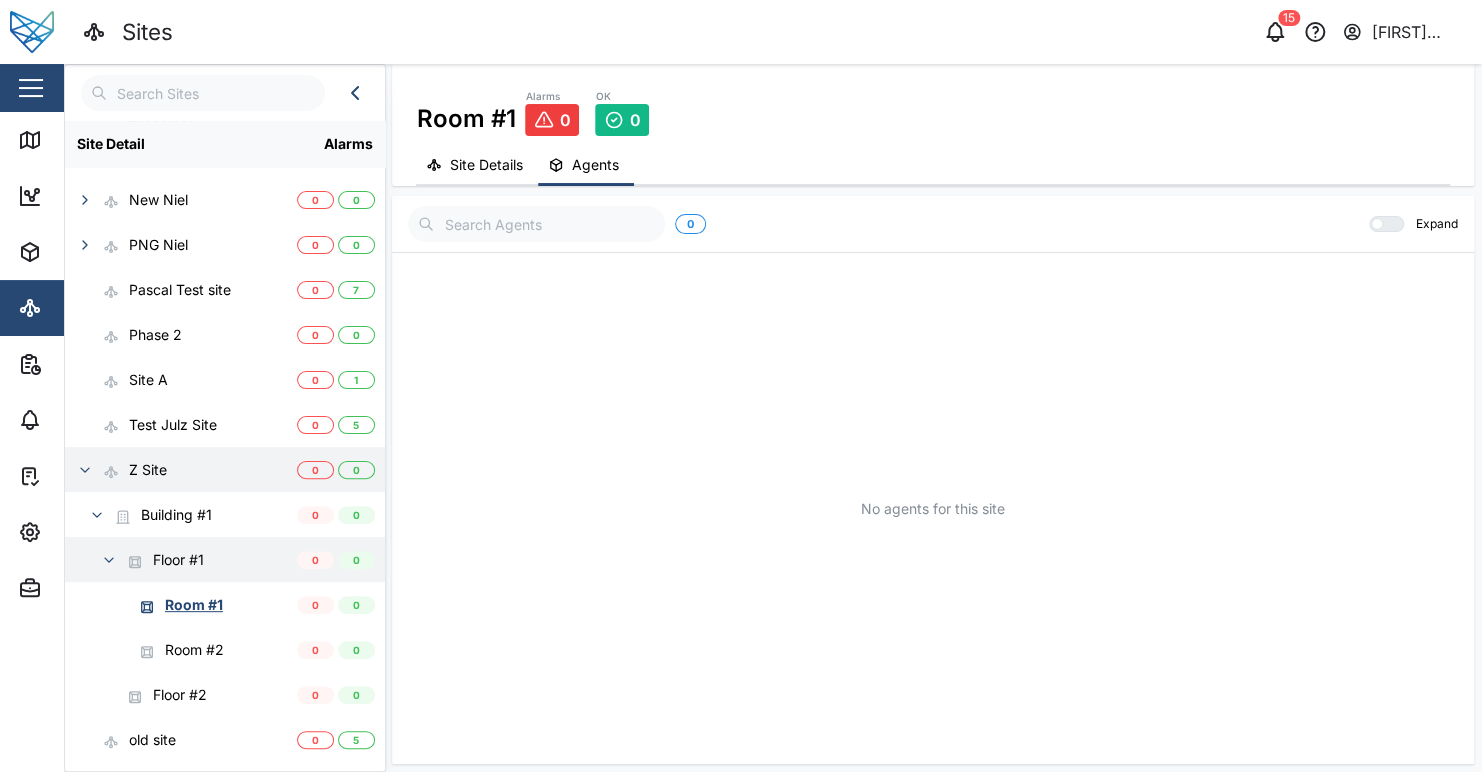 click on "No agents for this site" at bounding box center (933, 508) 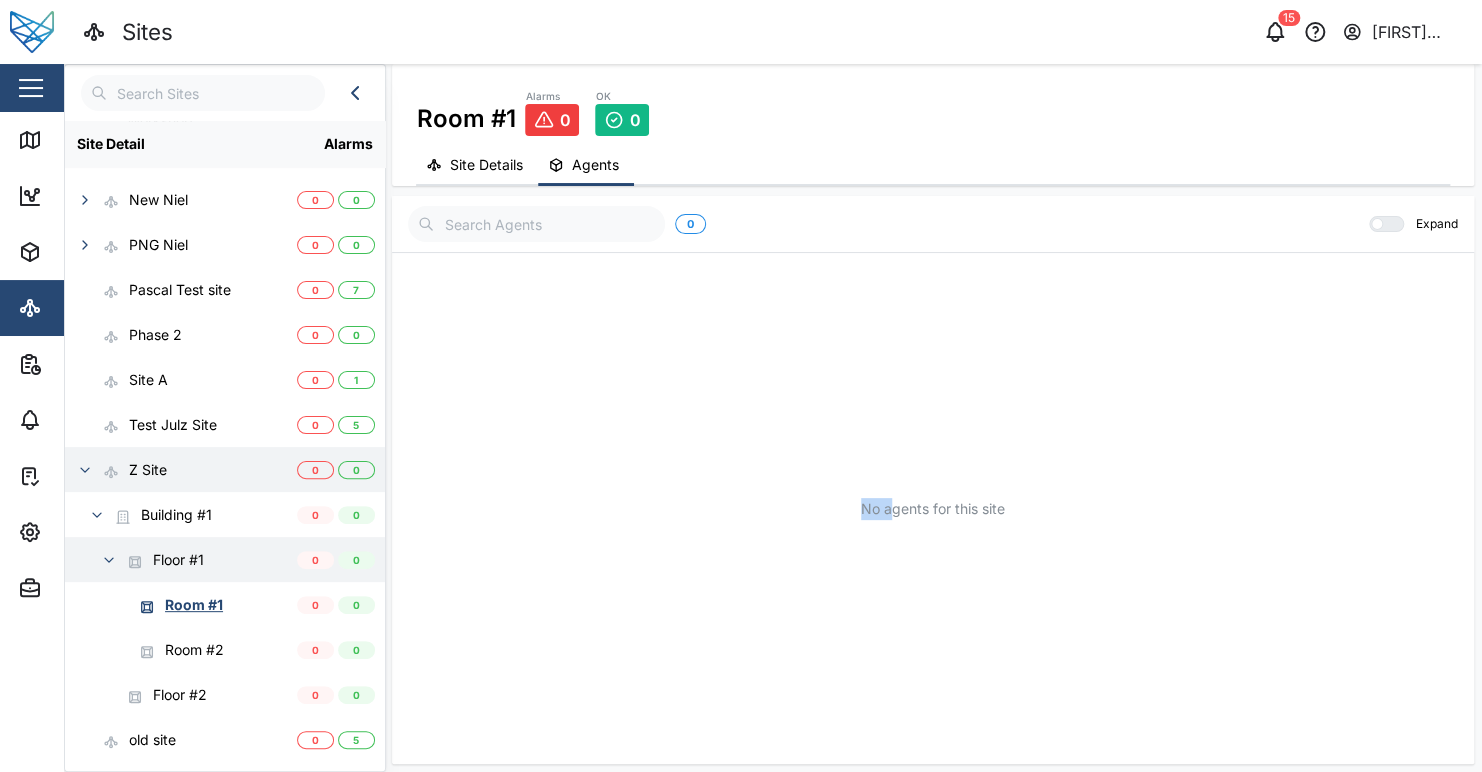 drag, startPoint x: 840, startPoint y: 510, endPoint x: 1013, endPoint y: 512, distance: 173.01157 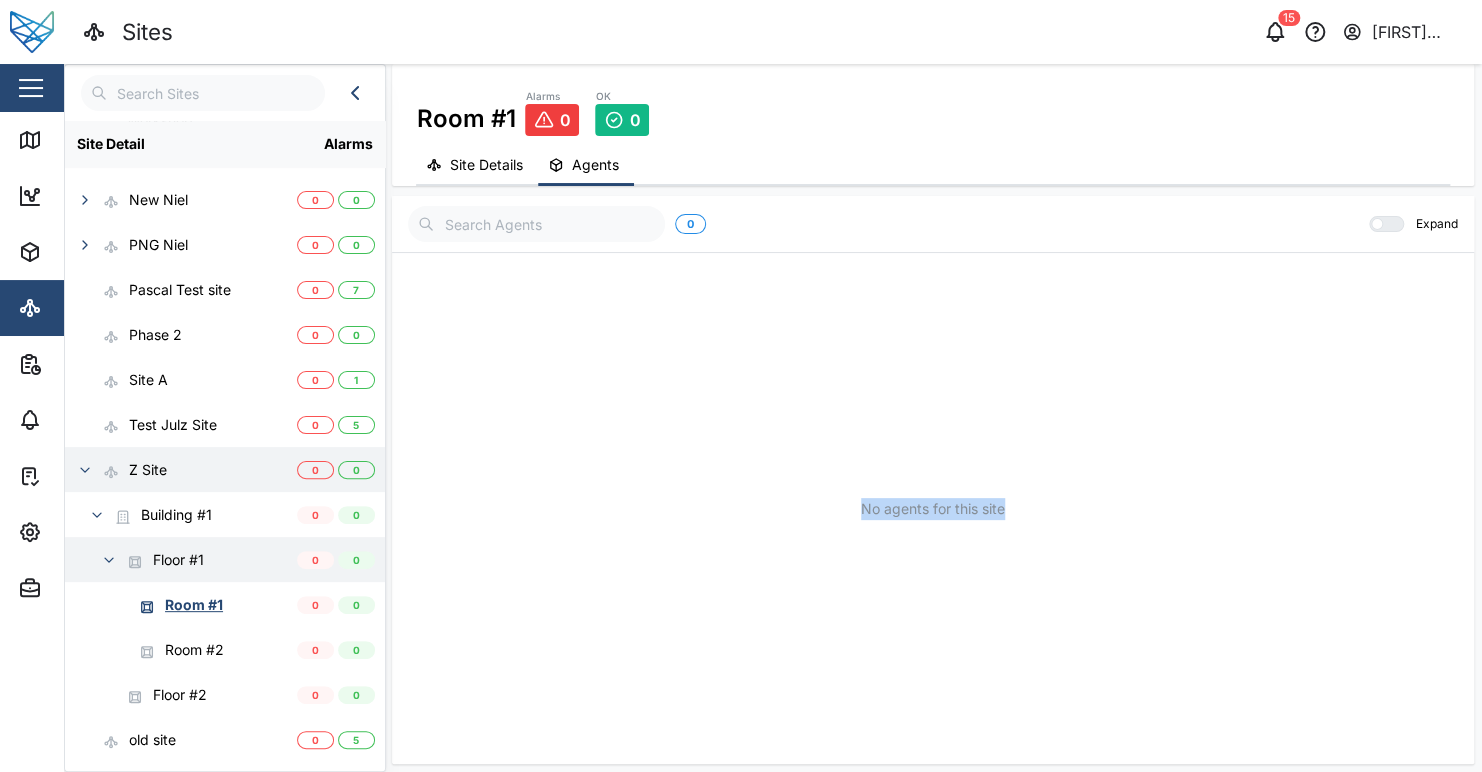 drag, startPoint x: 996, startPoint y: 522, endPoint x: 755, endPoint y: 446, distance: 252.69943 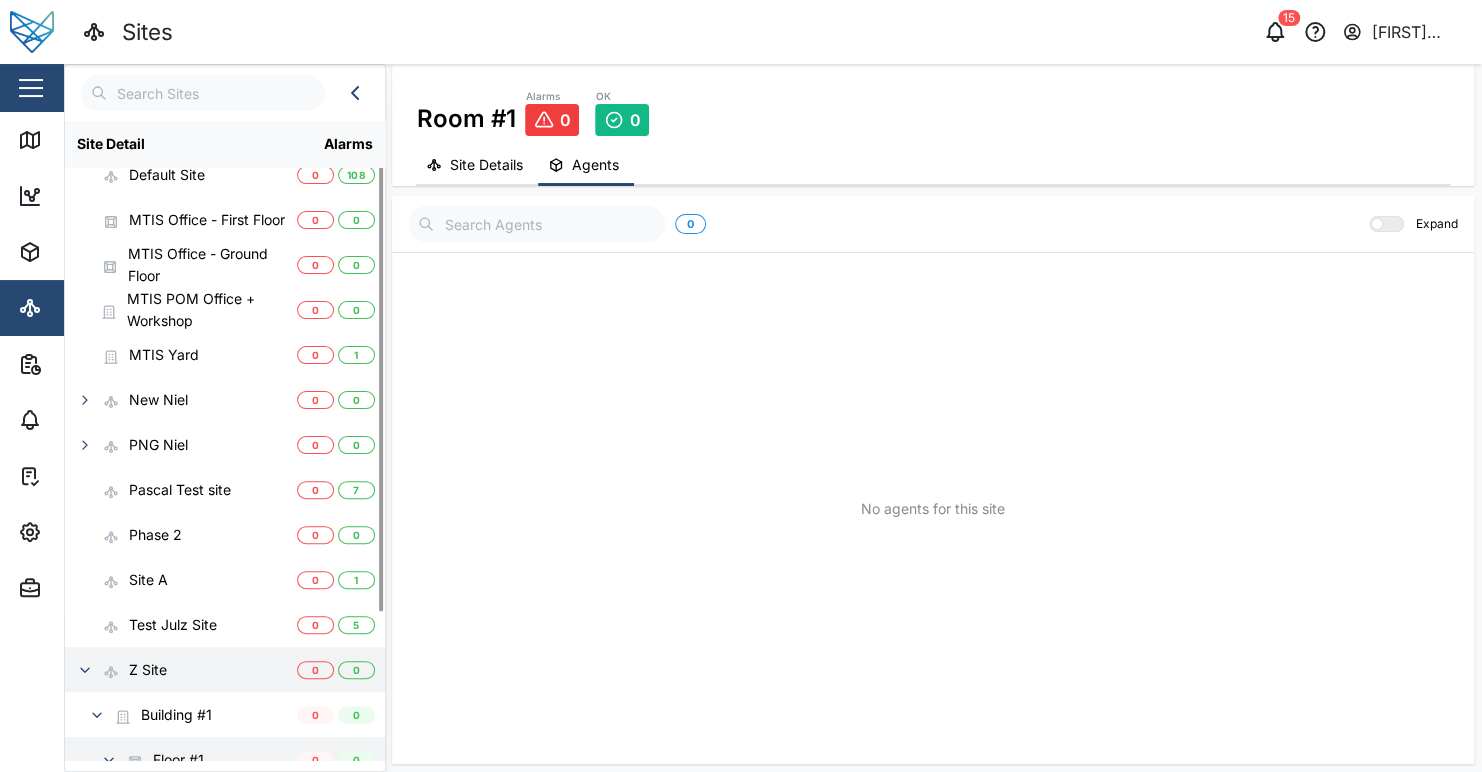 scroll, scrollTop: 215, scrollLeft: 0, axis: vertical 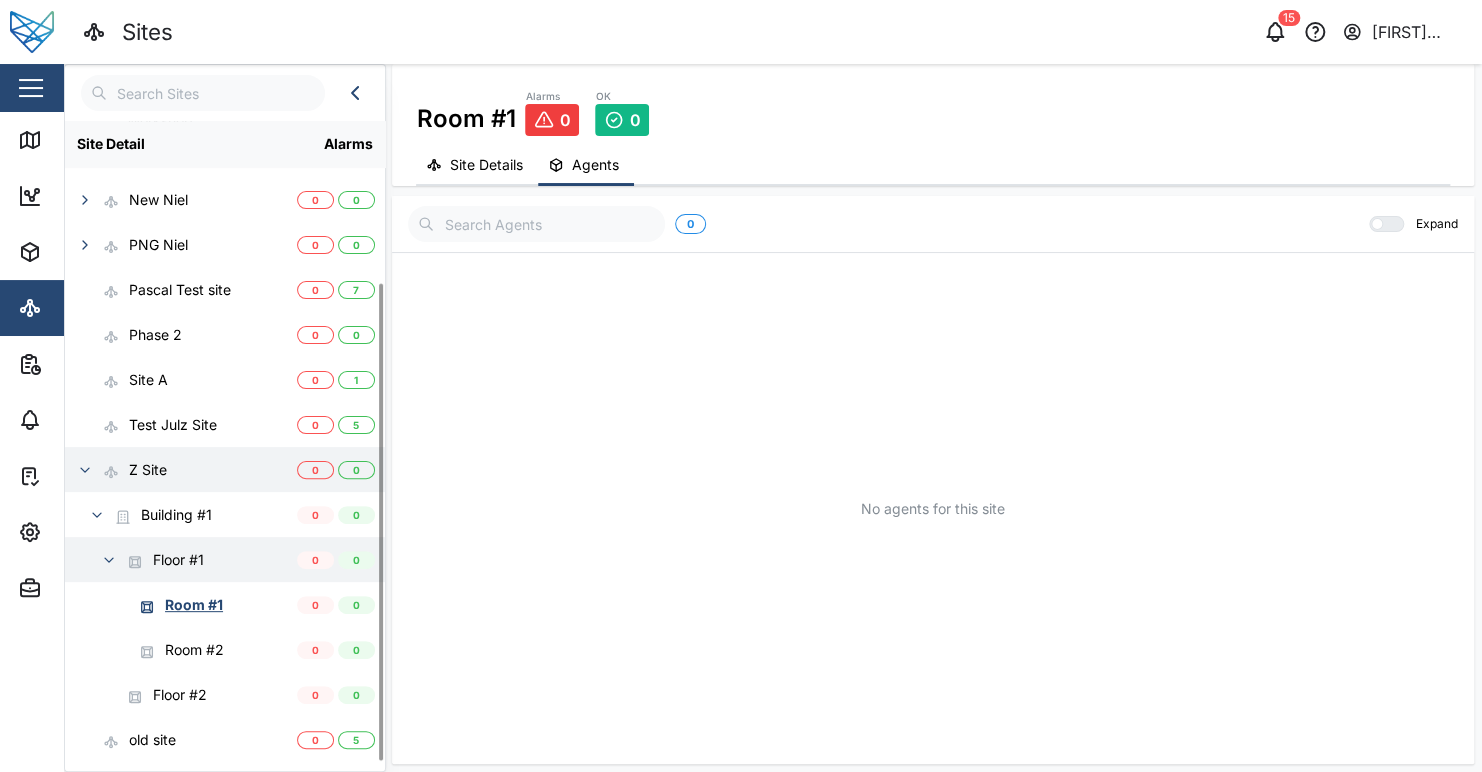 click on "No agents for this site" at bounding box center [933, 508] 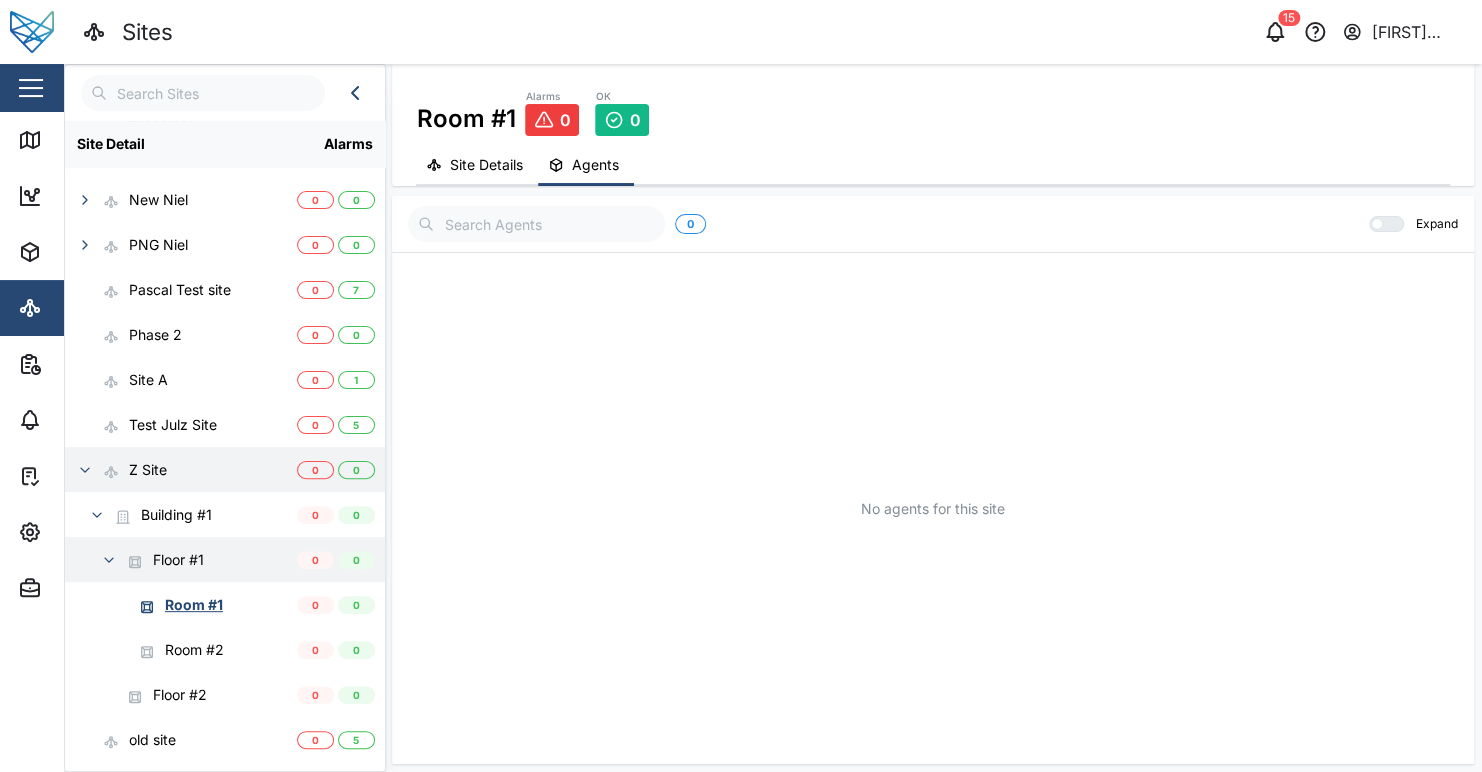 click on "No agents for this site" at bounding box center (933, 508) 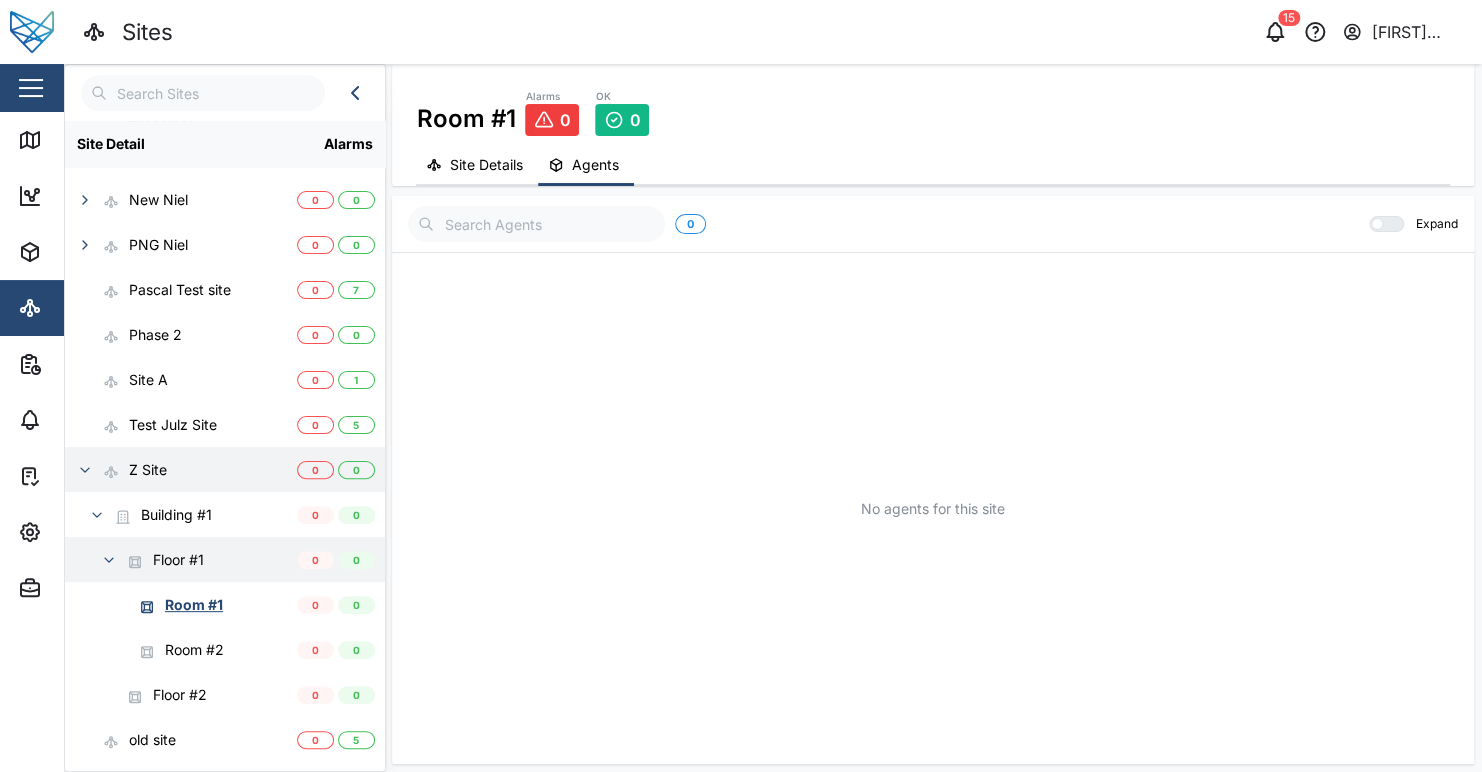 click on "No agents for this site" at bounding box center (933, 508) 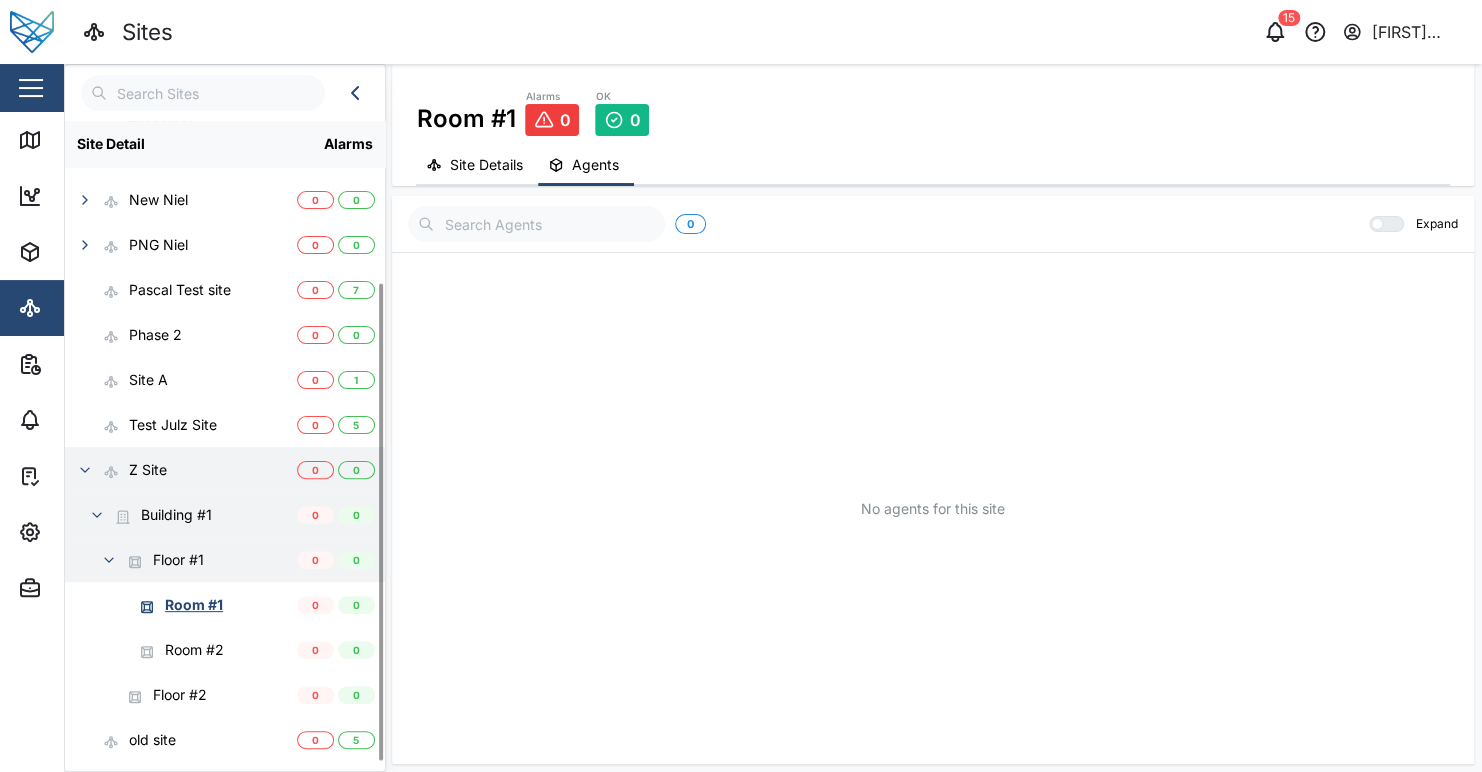 click on "Building #1" at bounding box center [176, 515] 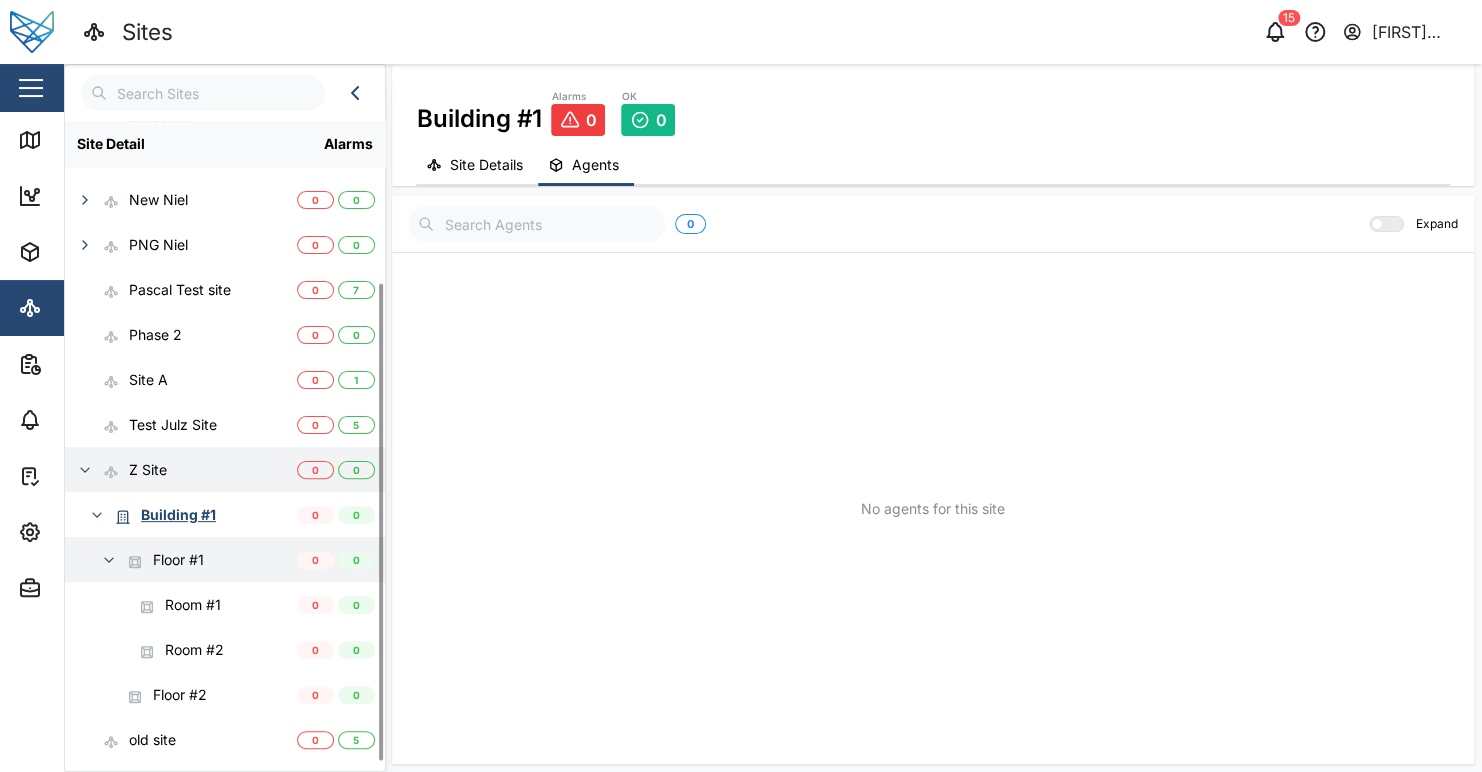 click 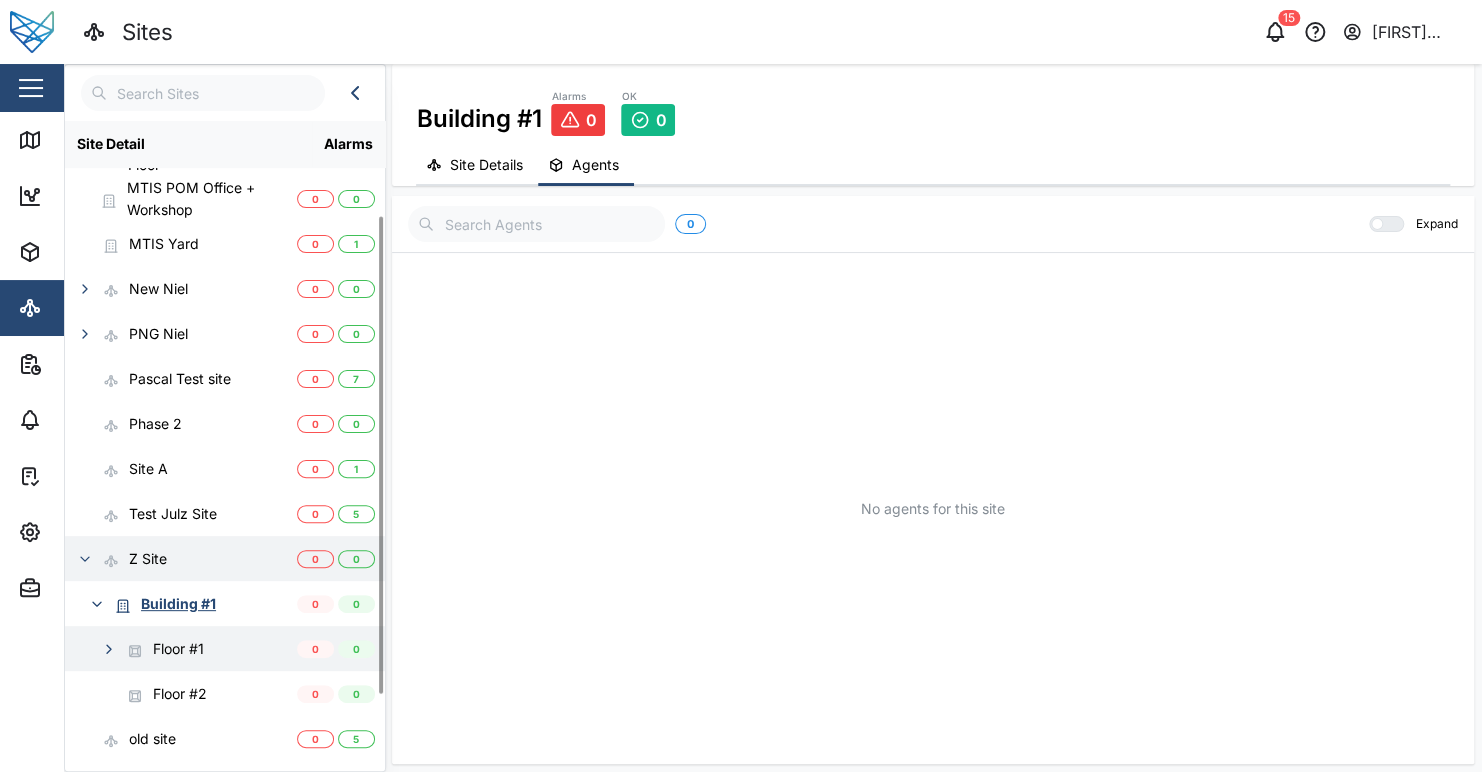 scroll, scrollTop: 125, scrollLeft: 0, axis: vertical 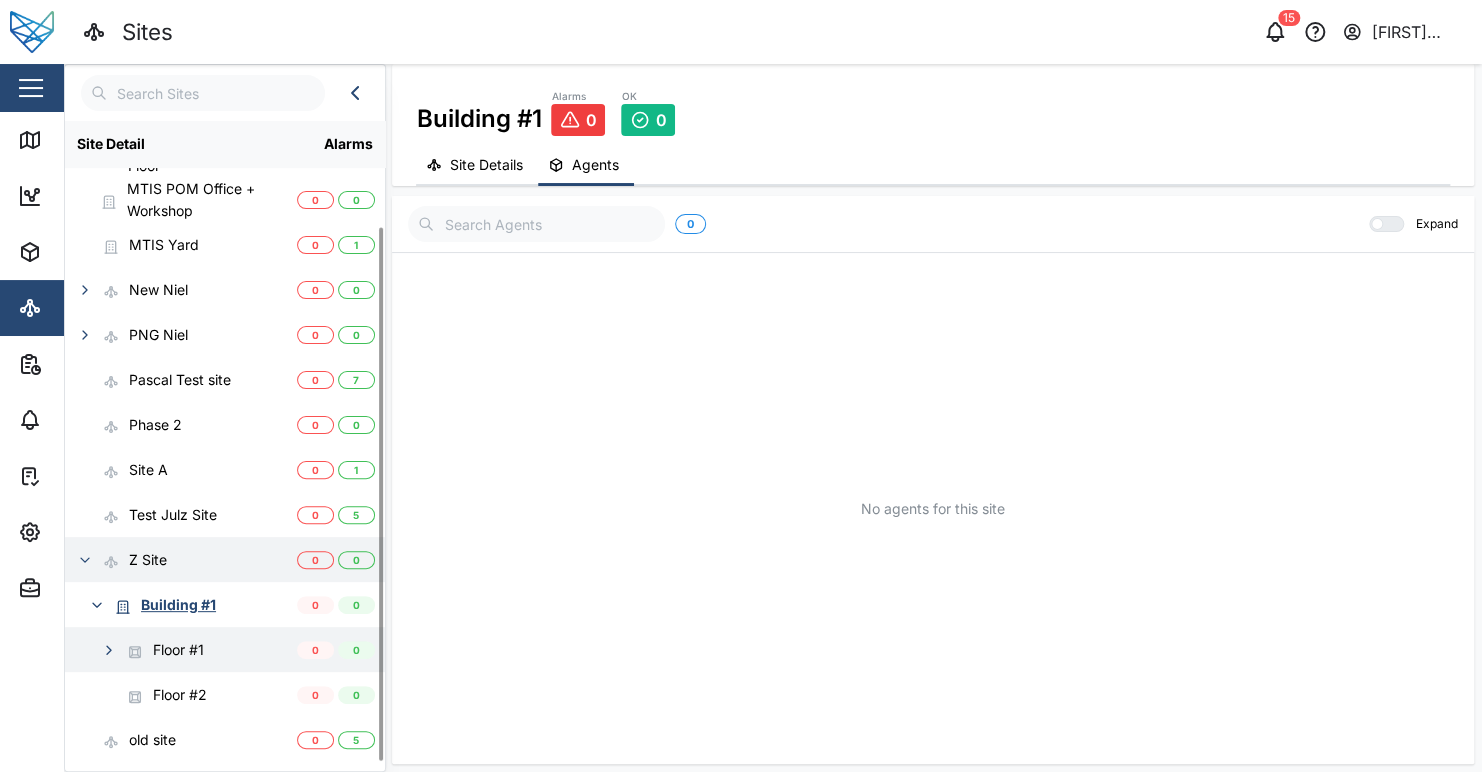 click 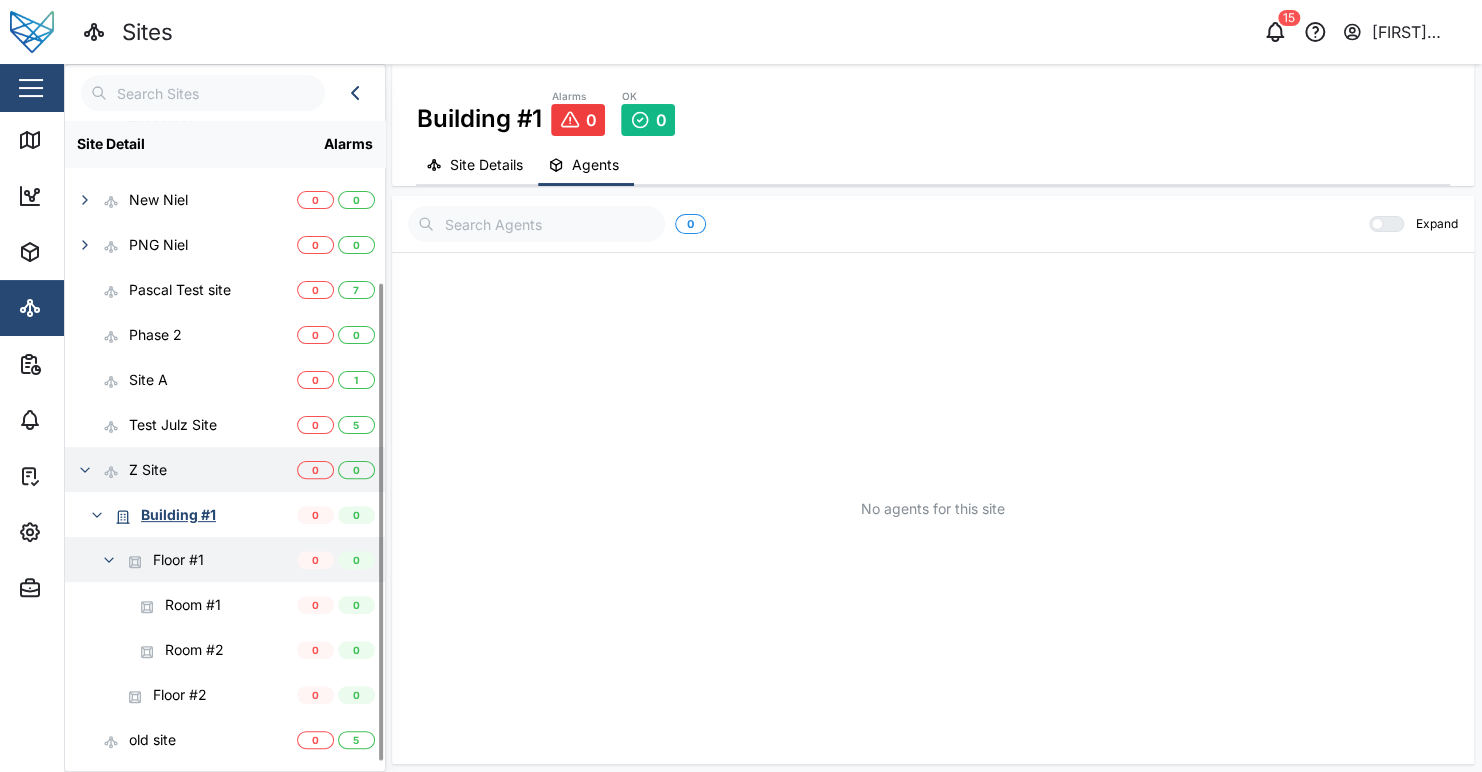 type 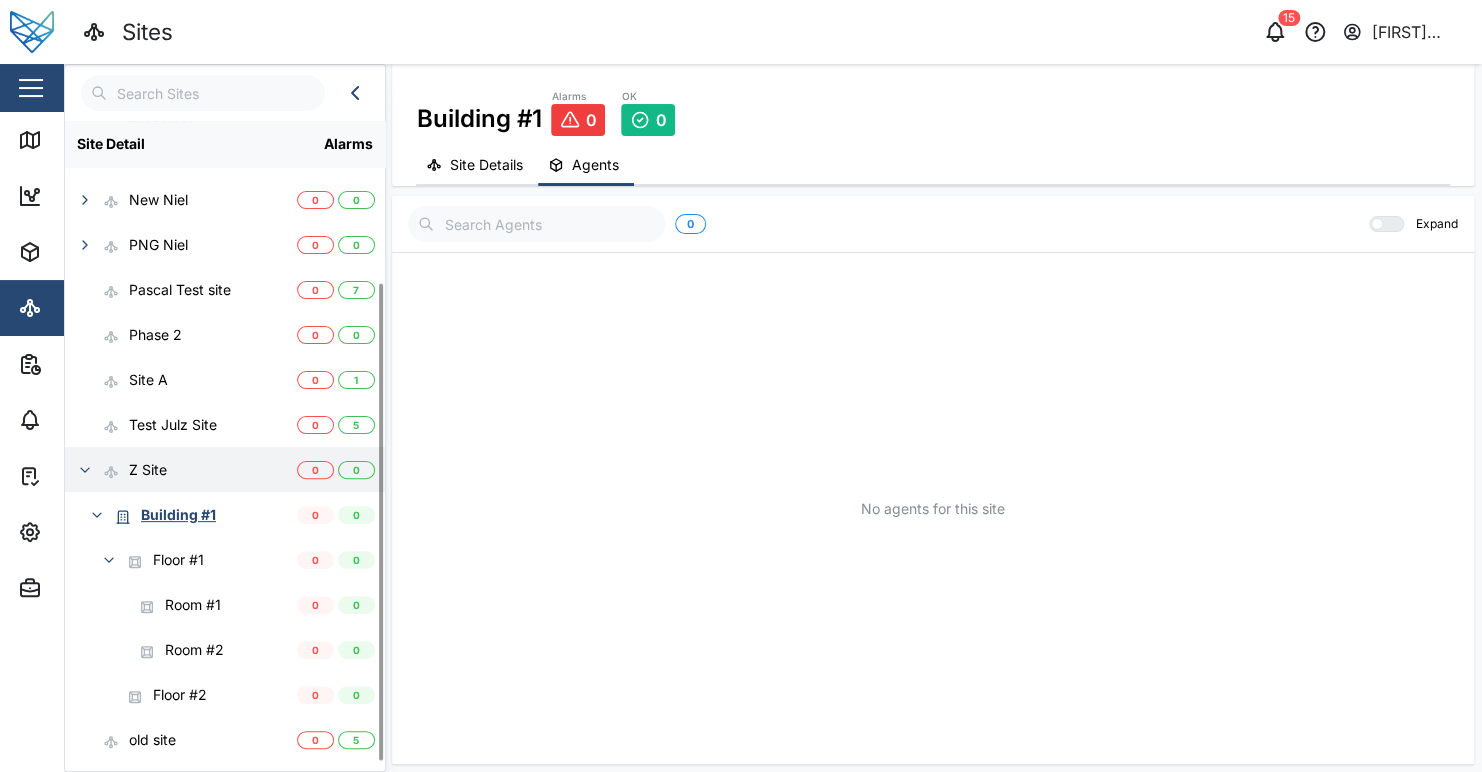 click on "No agents for this site" at bounding box center (933, 508) 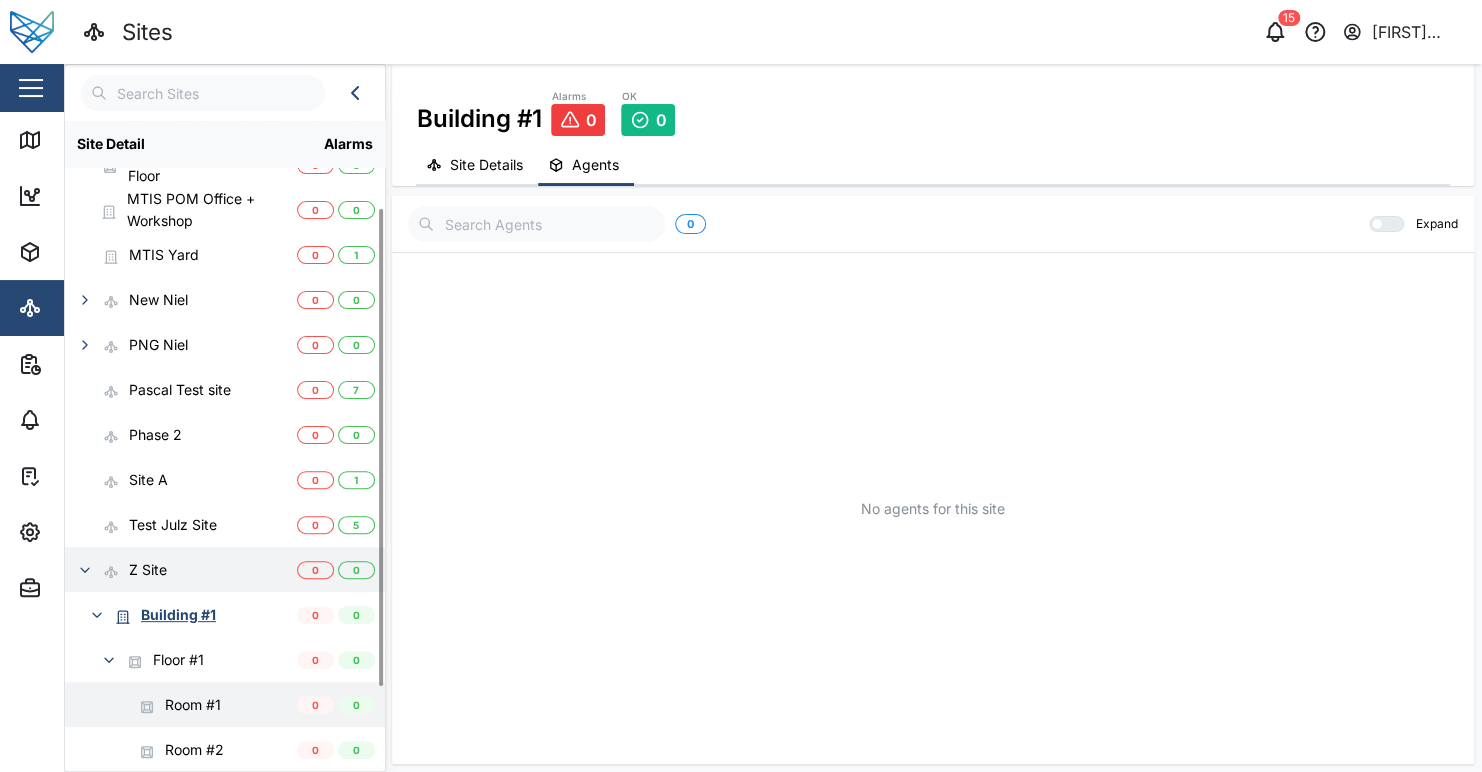 scroll, scrollTop: 215, scrollLeft: 0, axis: vertical 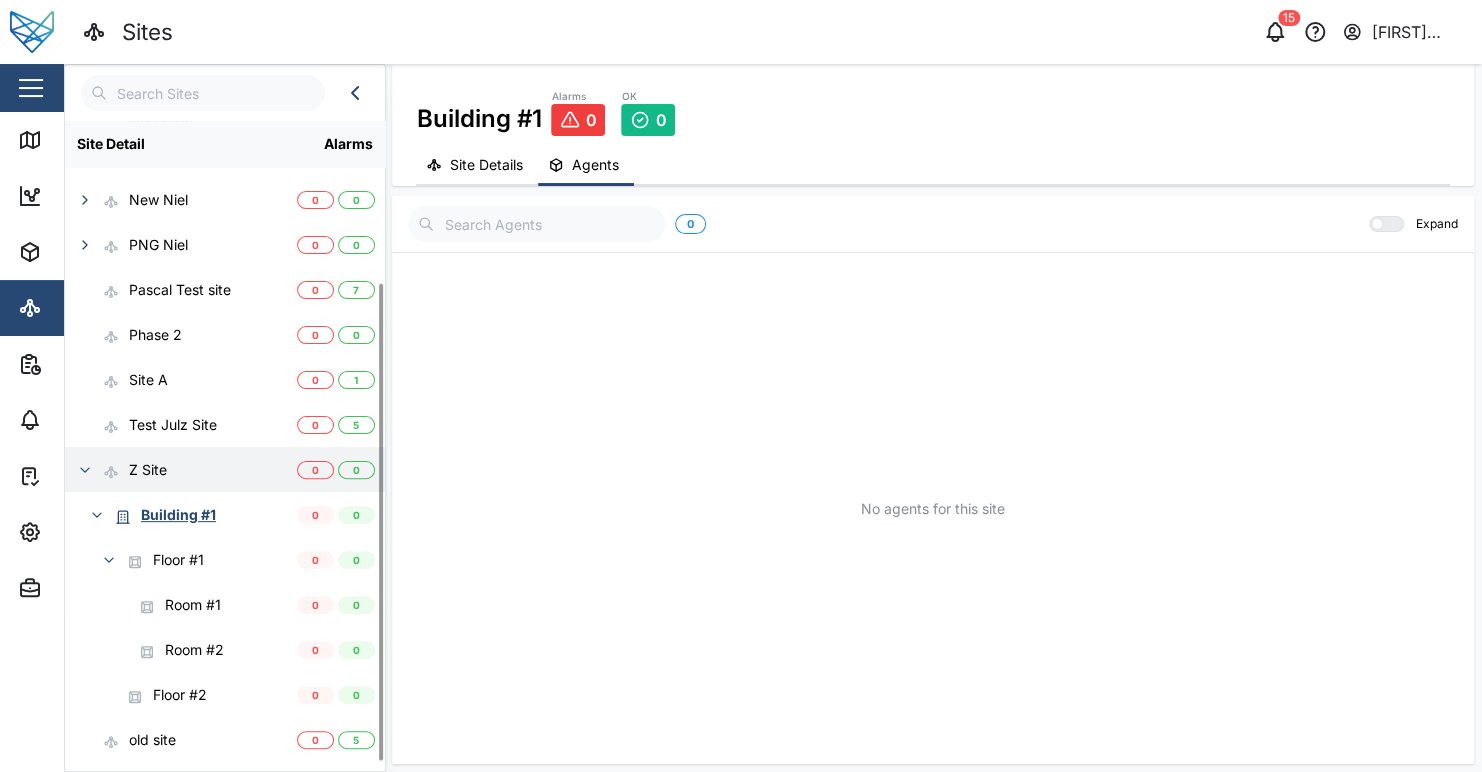 click on "No agents for this site" at bounding box center (933, 508) 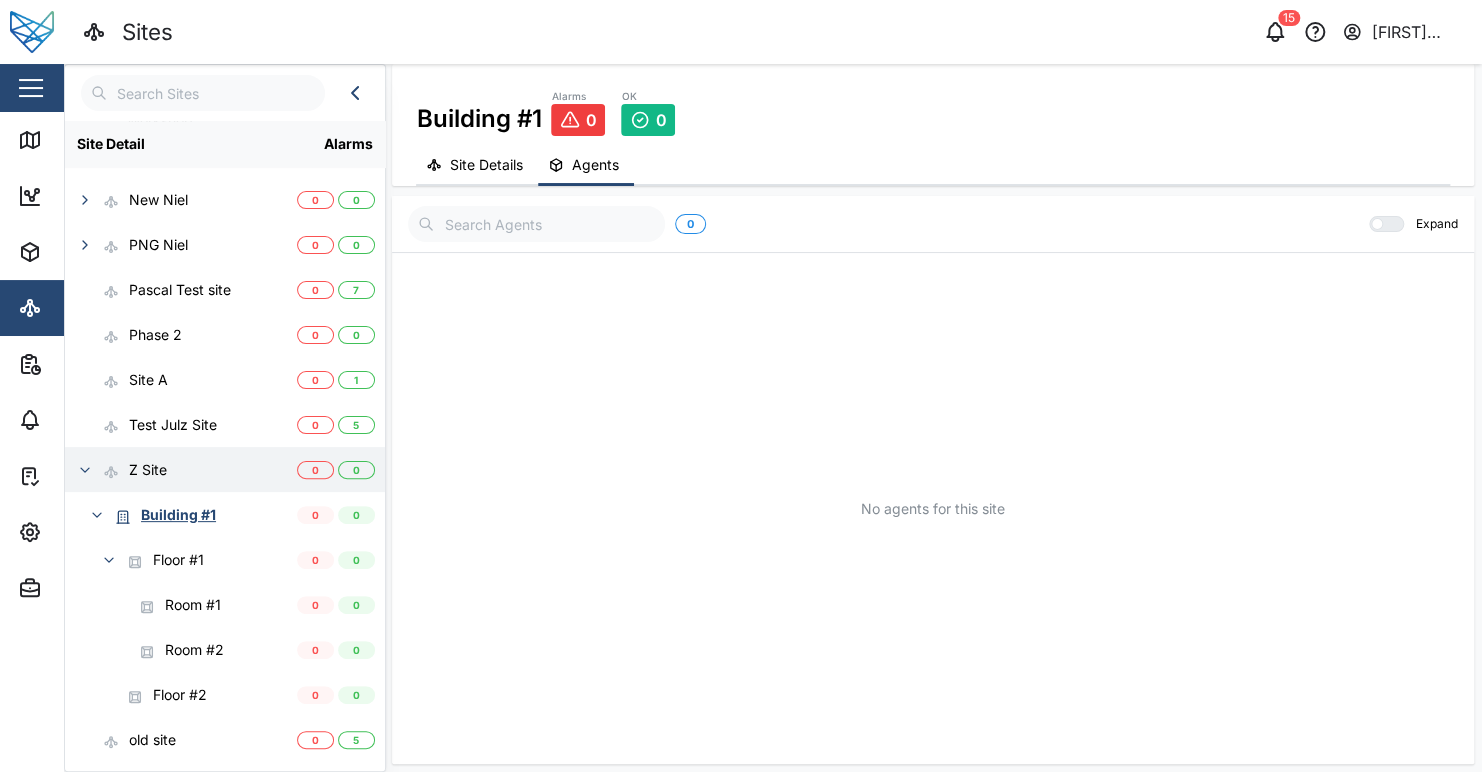 click on "No agents for this site" at bounding box center (933, 508) 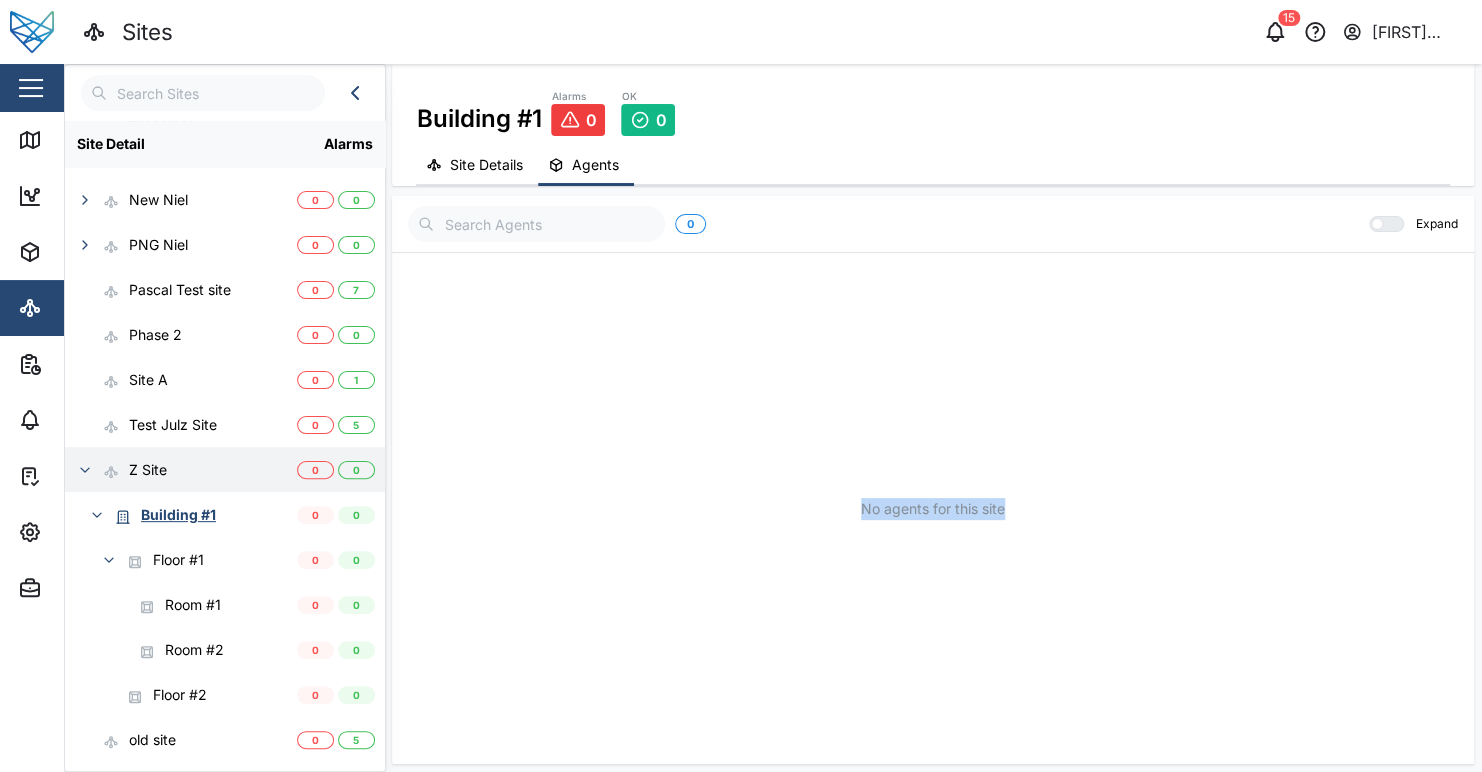 drag, startPoint x: 751, startPoint y: 508, endPoint x: 1053, endPoint y: 488, distance: 302.66153 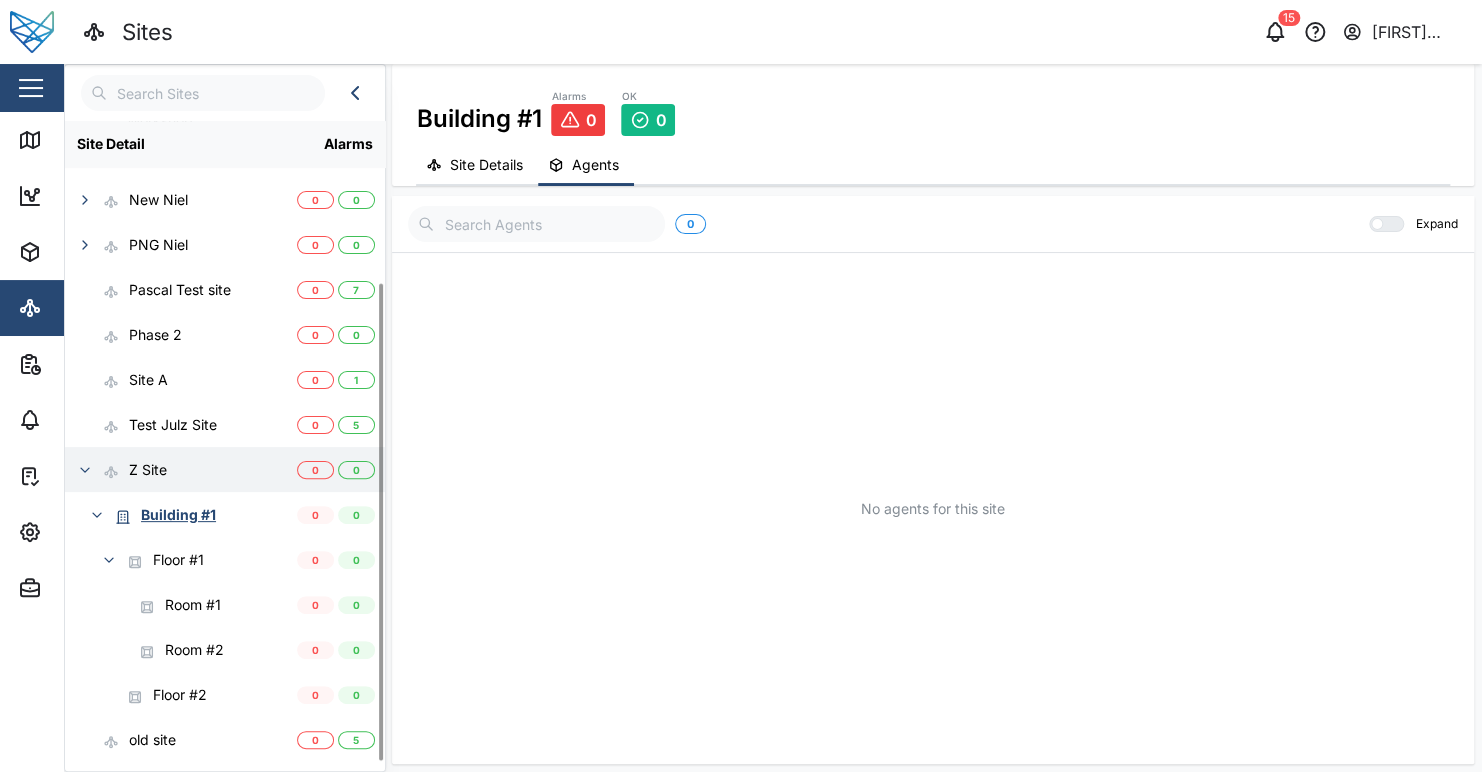 click on "No agents for this site" at bounding box center (933, 508) 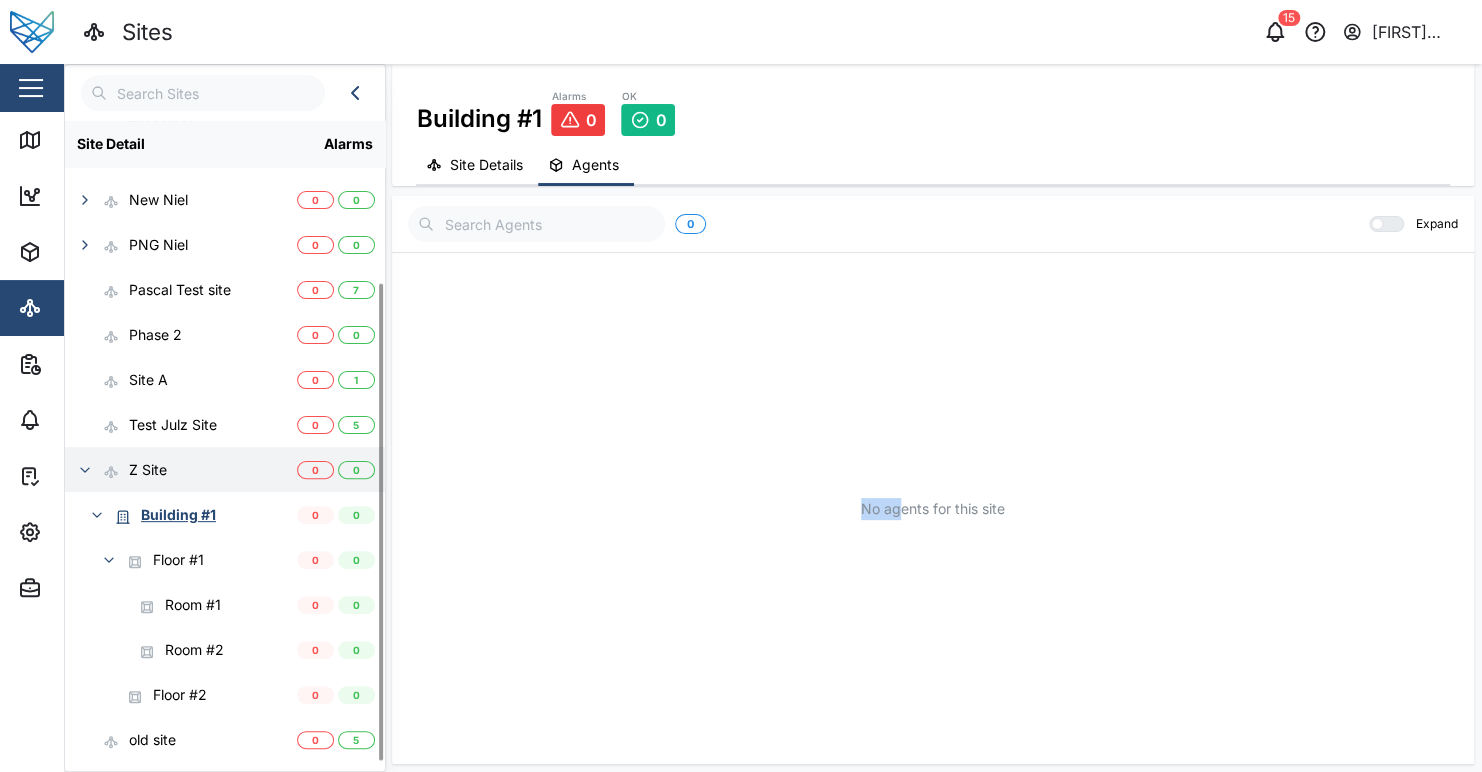 click on "No agents for this site" at bounding box center (933, 508) 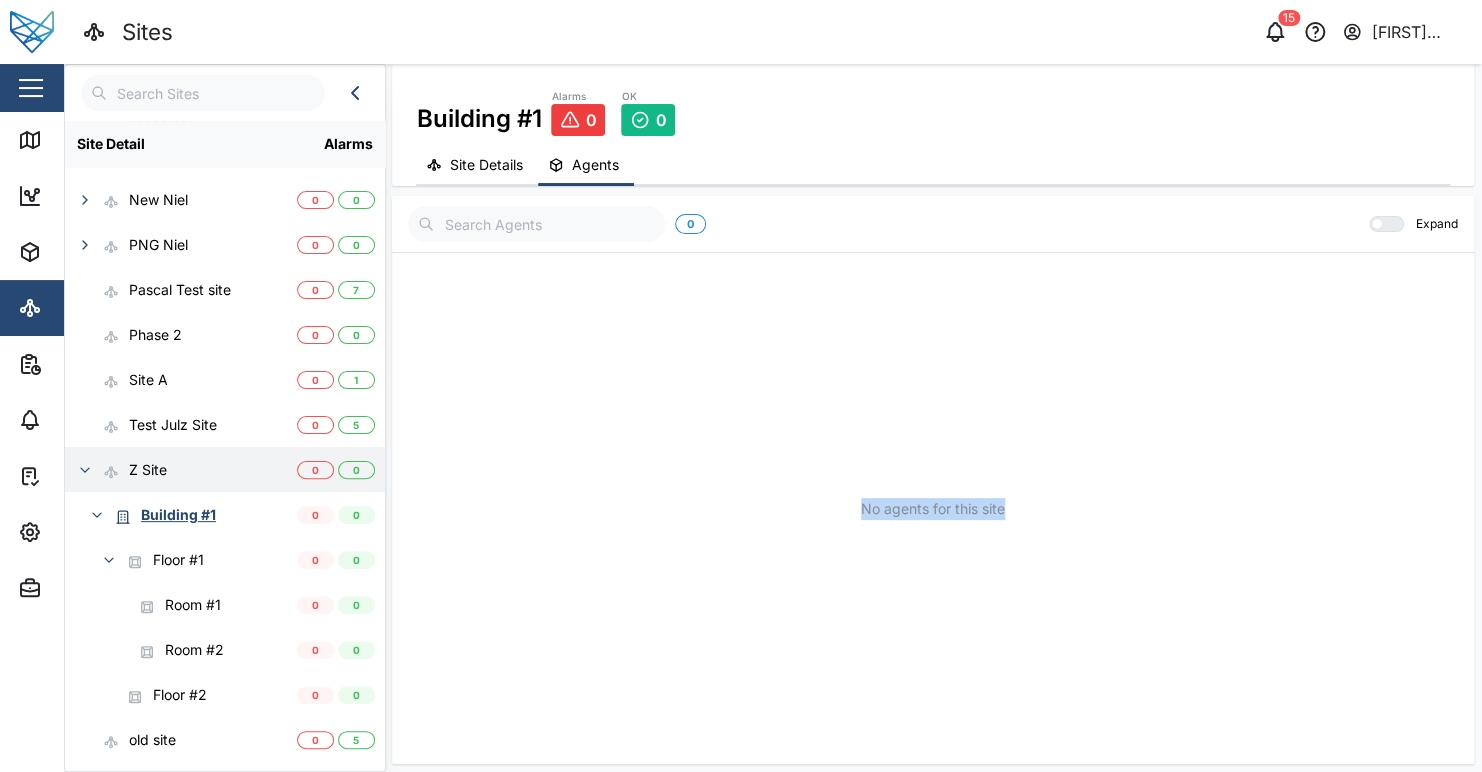 copy on "No agents for this site" 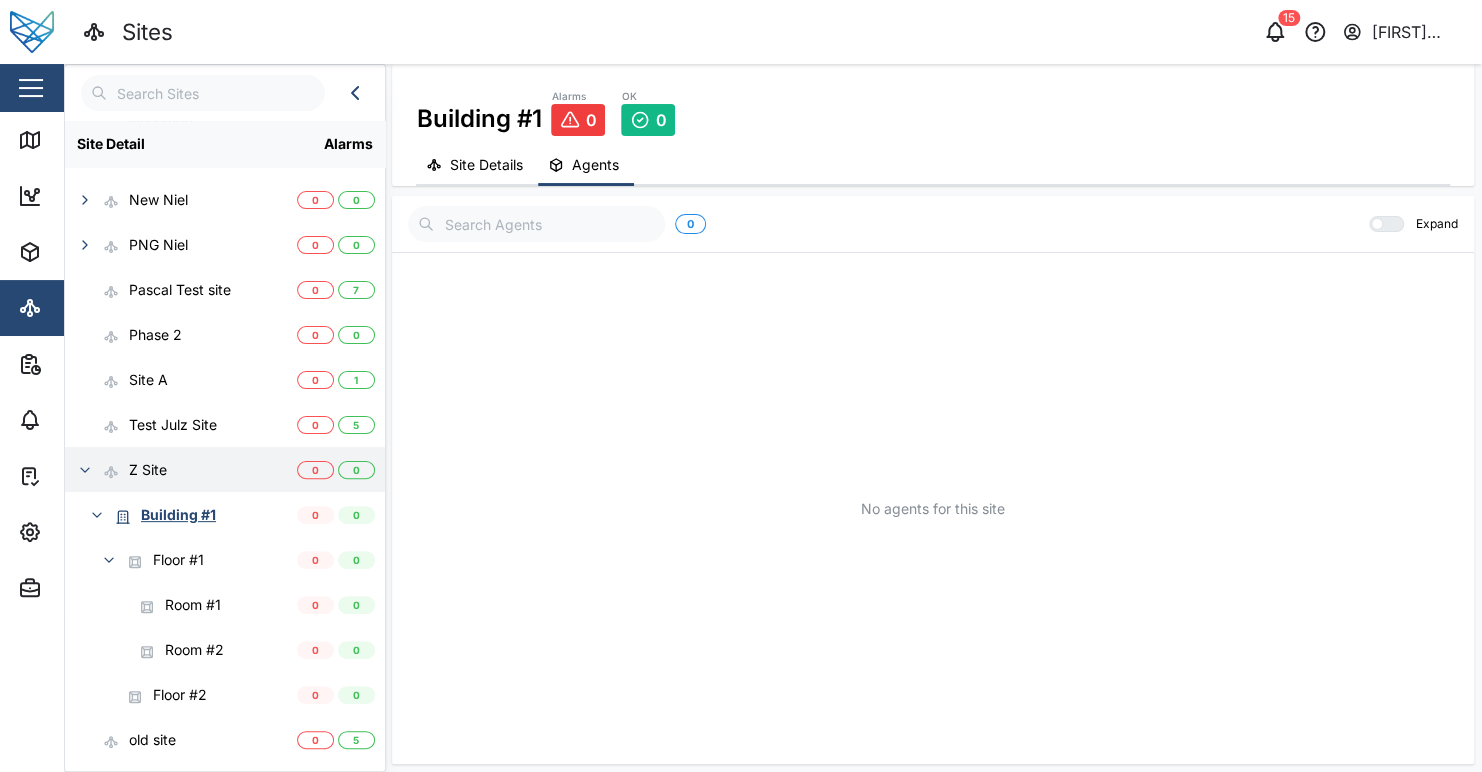 click on "No agents for this site" at bounding box center (933, 508) 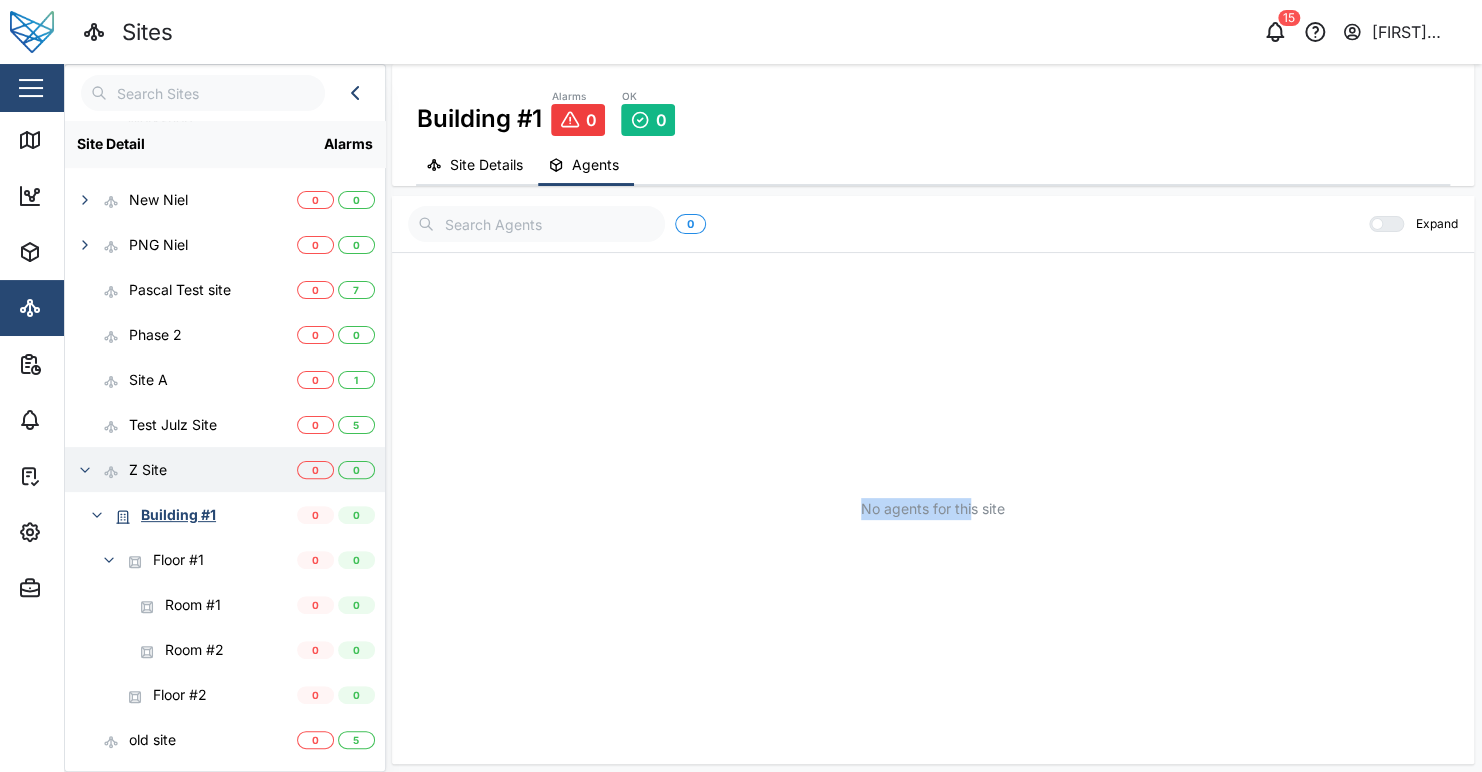 drag, startPoint x: 793, startPoint y: 492, endPoint x: 809, endPoint y: 500, distance: 17.888544 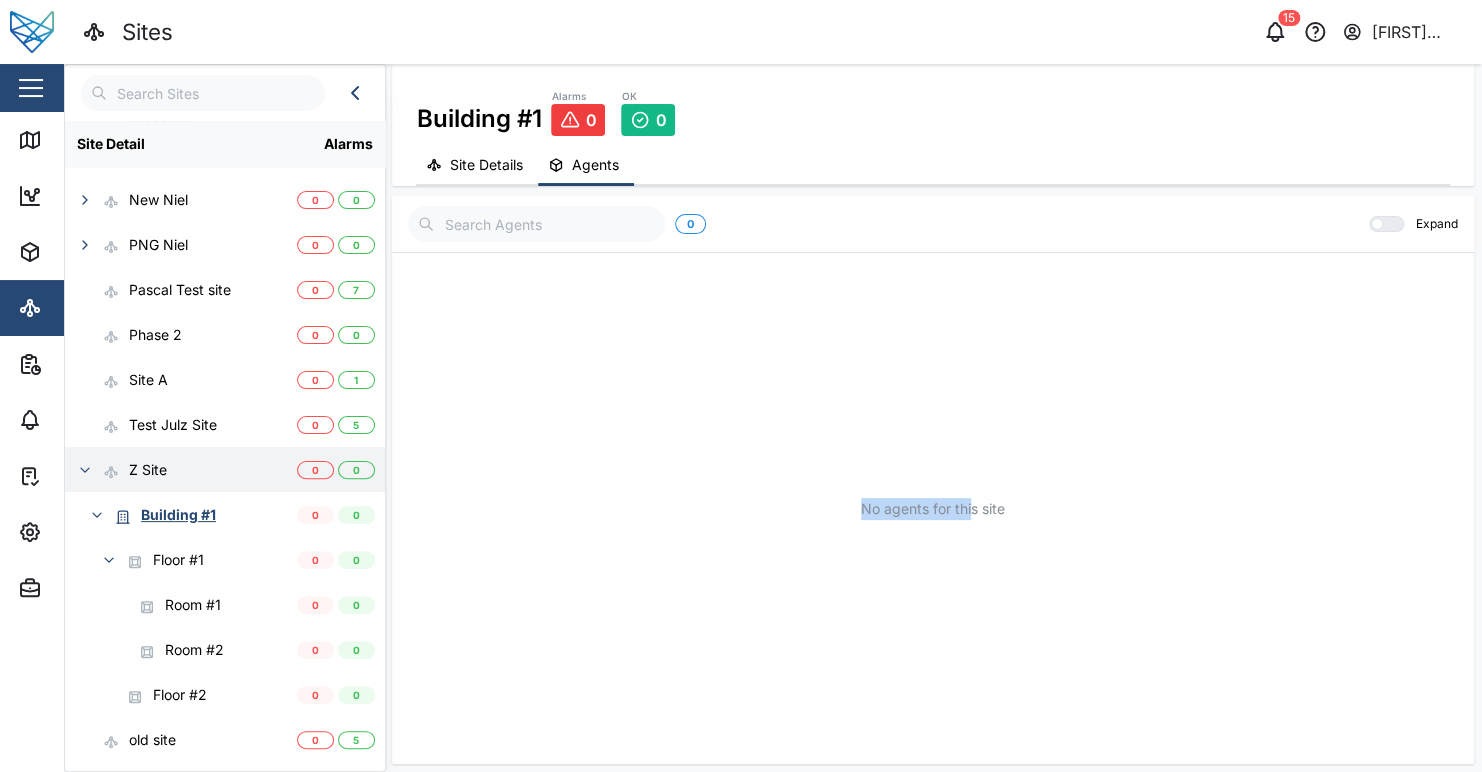 click on "No agents for this site" at bounding box center (933, 508) 